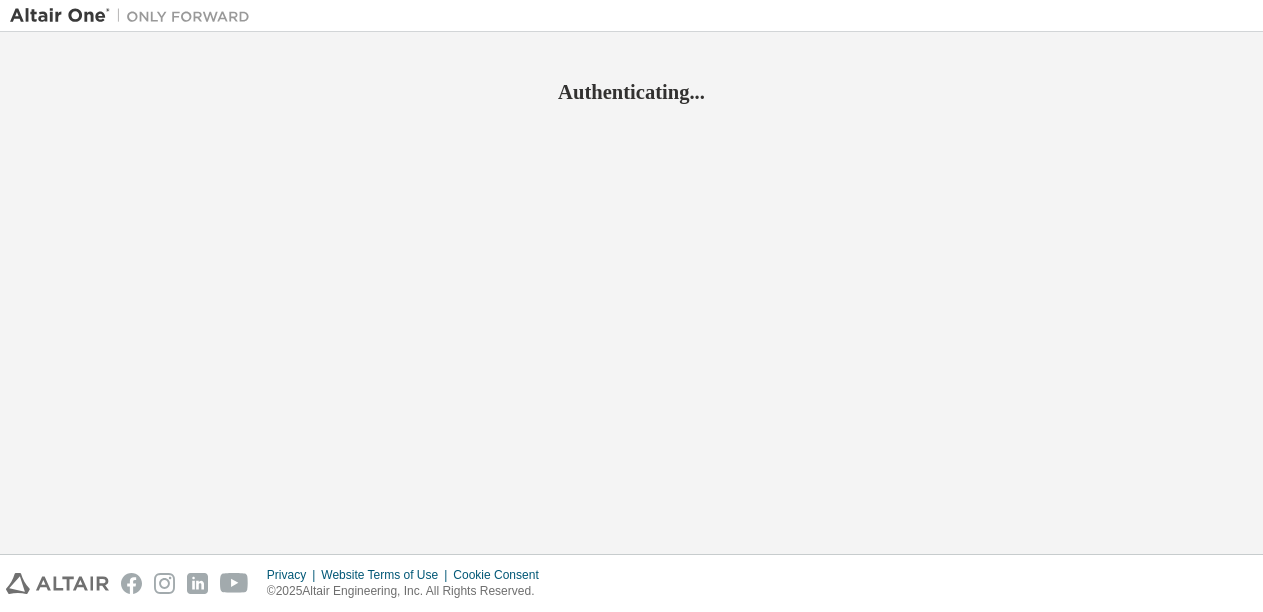 scroll, scrollTop: 0, scrollLeft: 0, axis: both 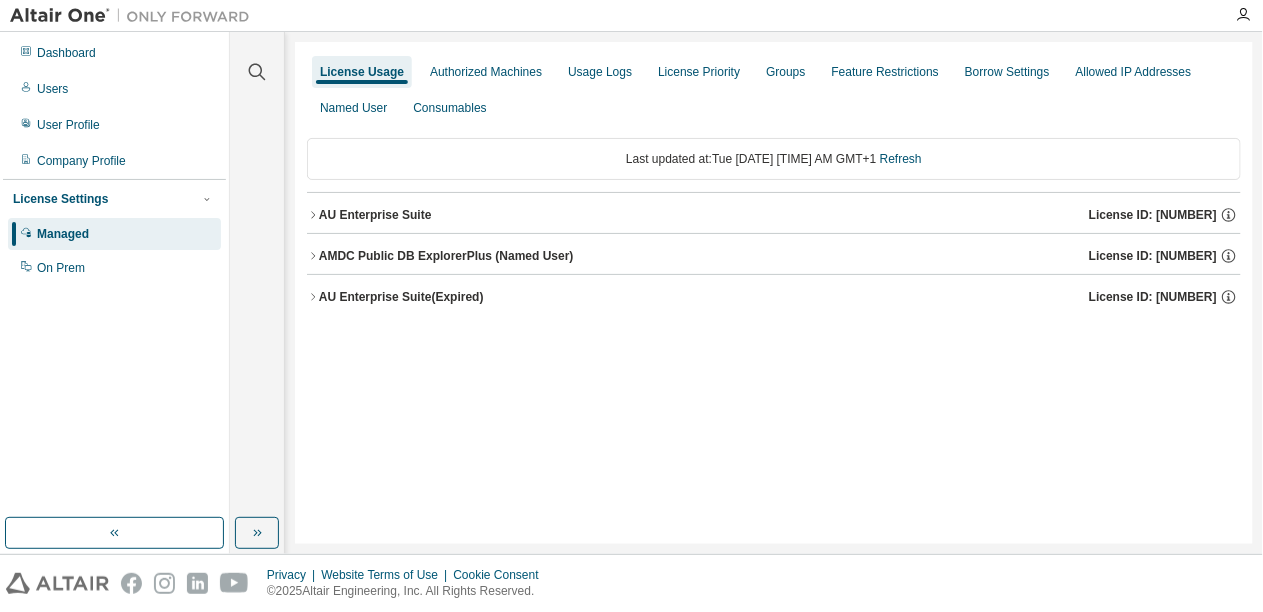 click on "AU Enterprise Suite" at bounding box center [375, 215] 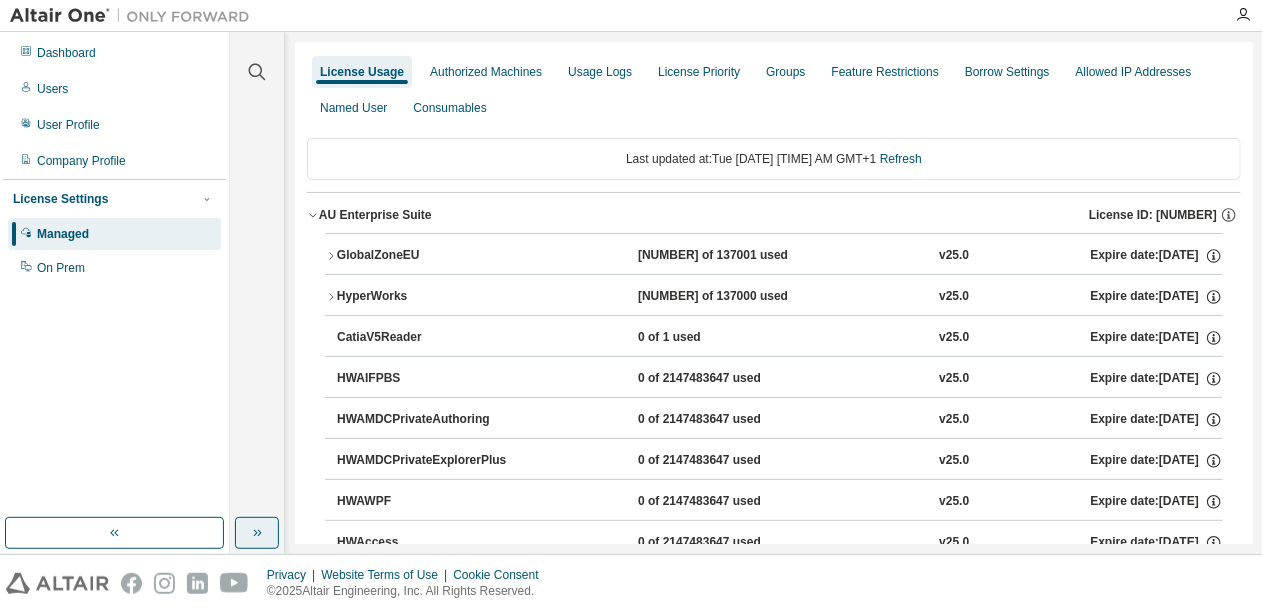 click 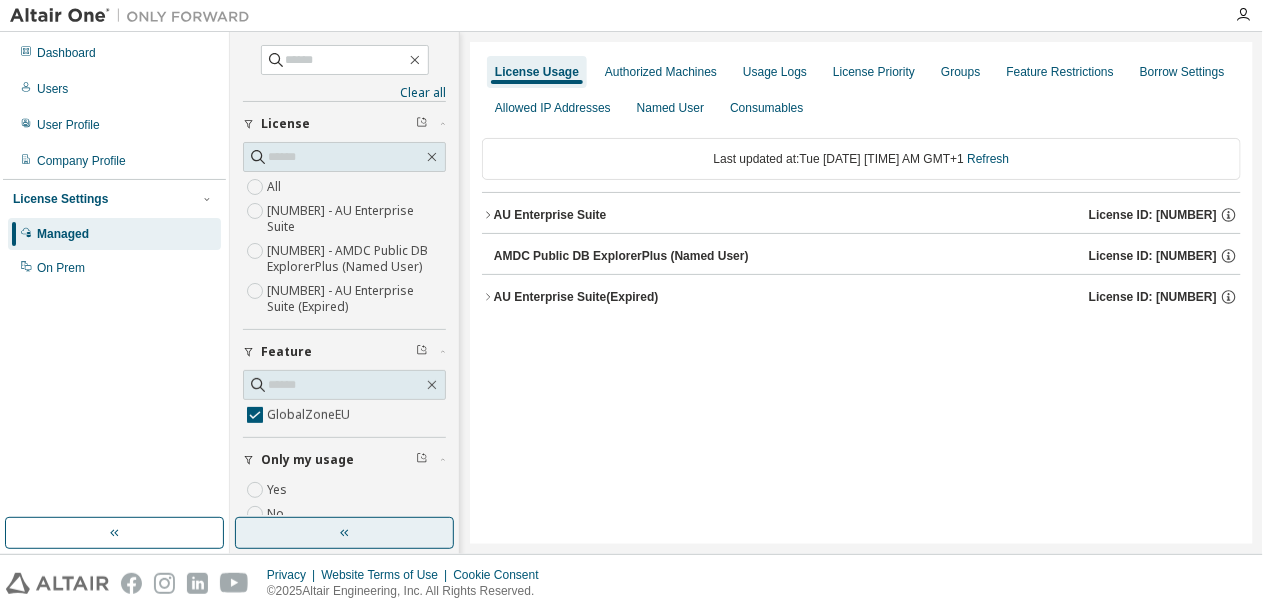 click on "AU Enterprise Suite" at bounding box center (550, 215) 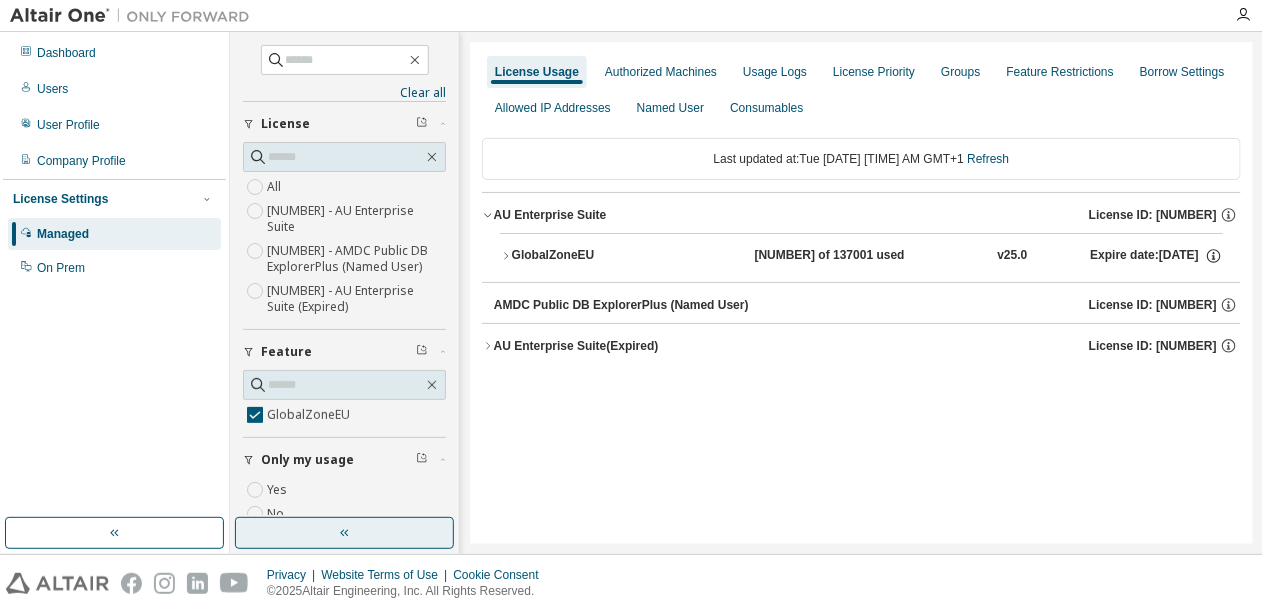 click on "GlobalZoneEU" at bounding box center [602, 256] 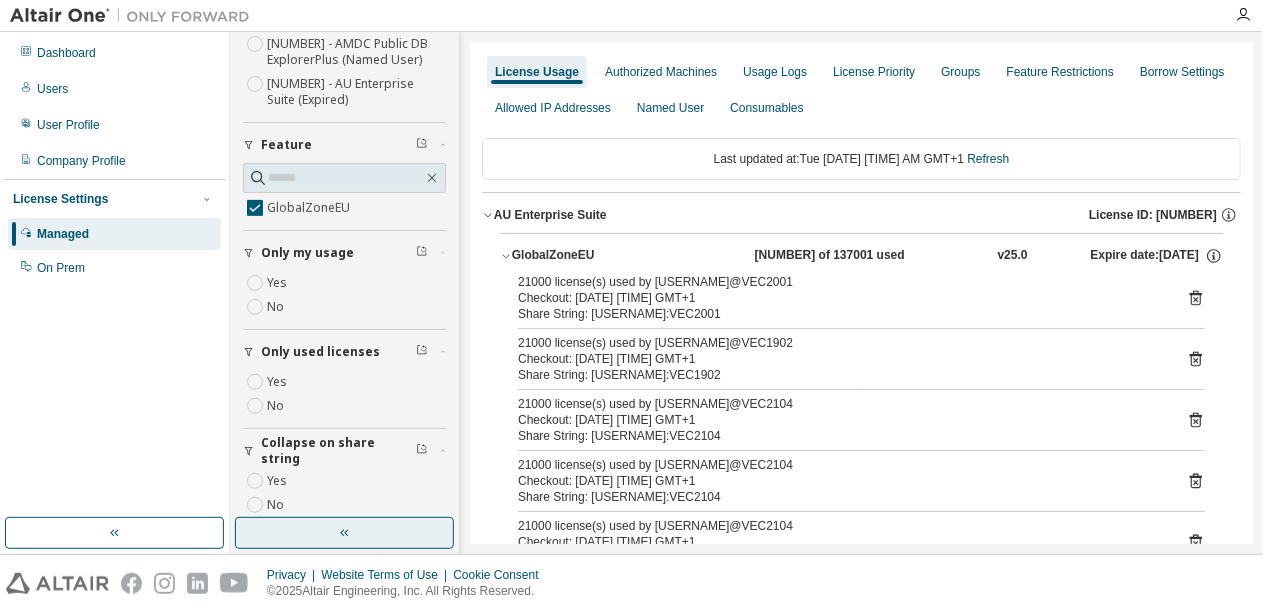 scroll, scrollTop: 209, scrollLeft: 0, axis: vertical 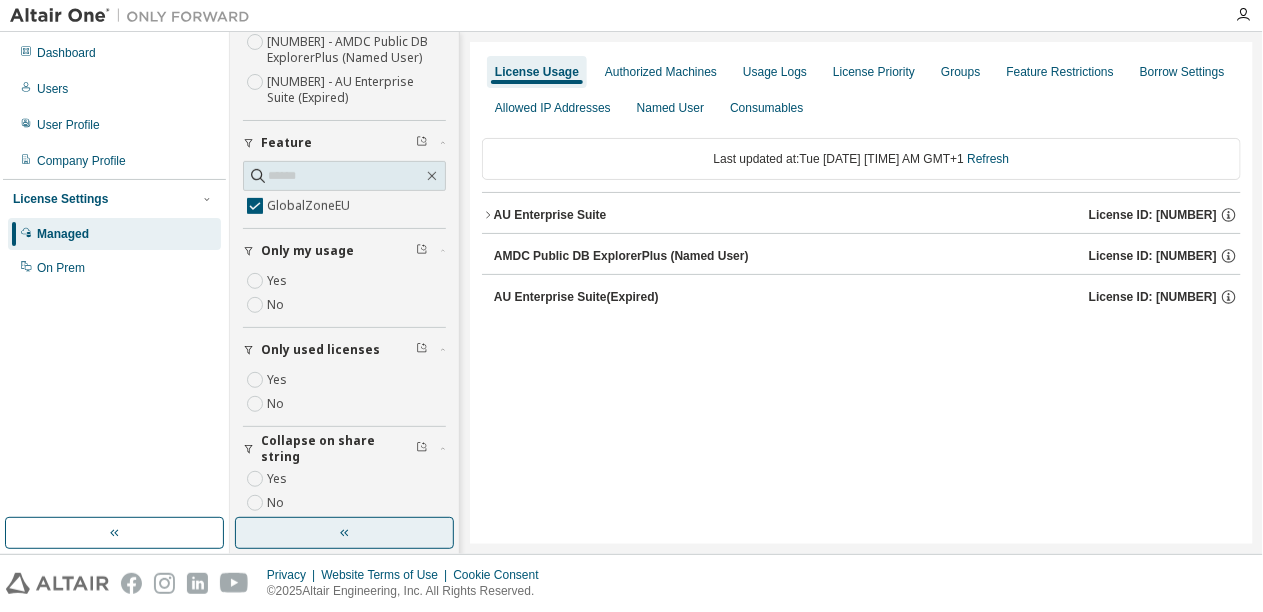 click on "AU Enterprise Suite" at bounding box center [550, 215] 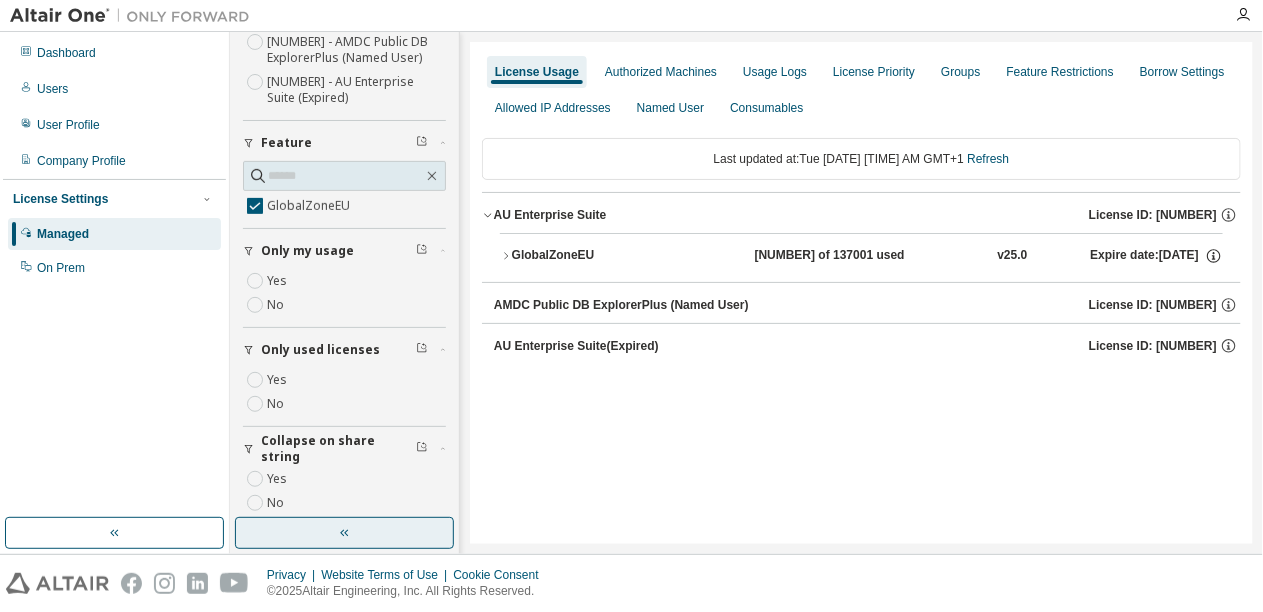 click on "GlobalZoneEU" at bounding box center (602, 256) 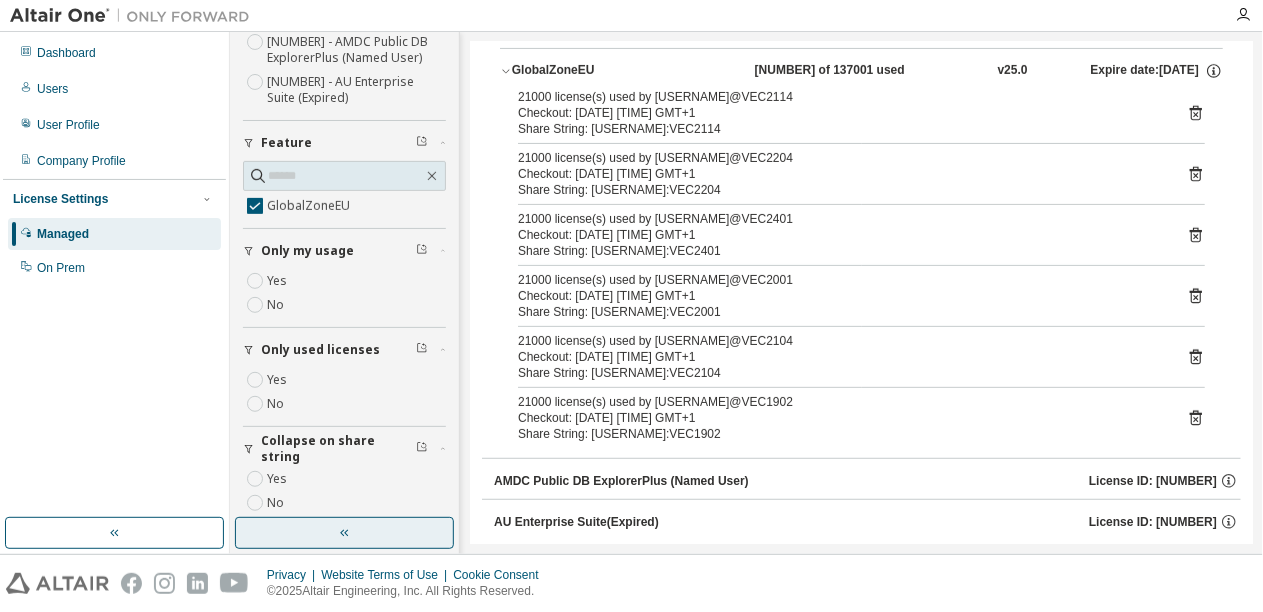 scroll, scrollTop: 188, scrollLeft: 0, axis: vertical 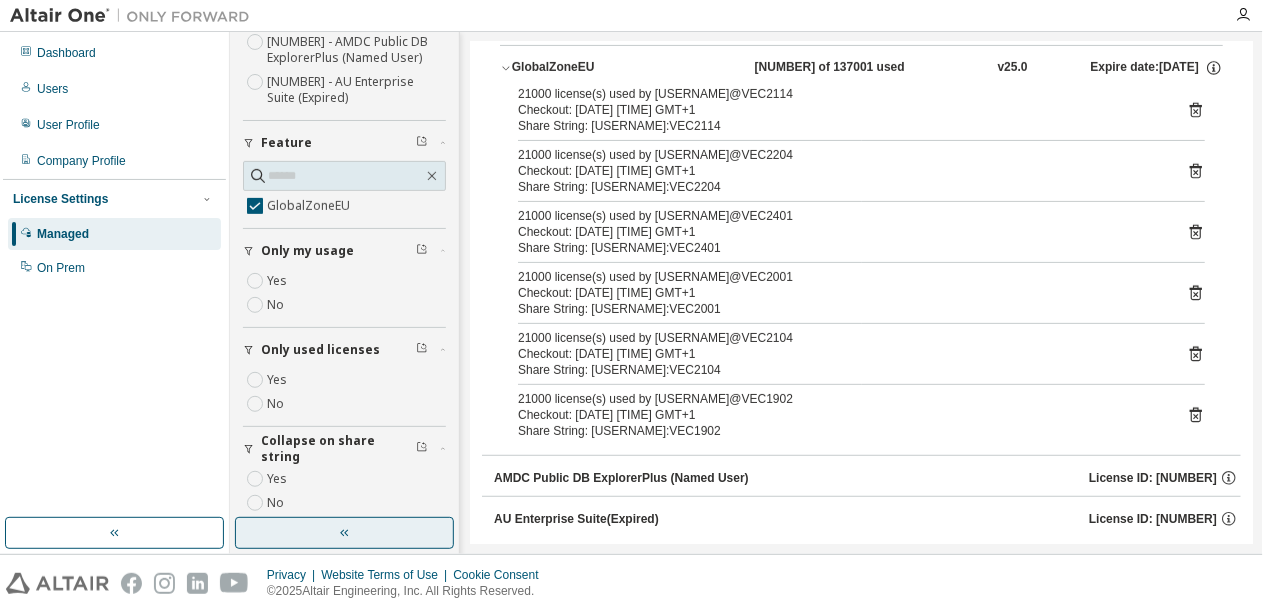 click 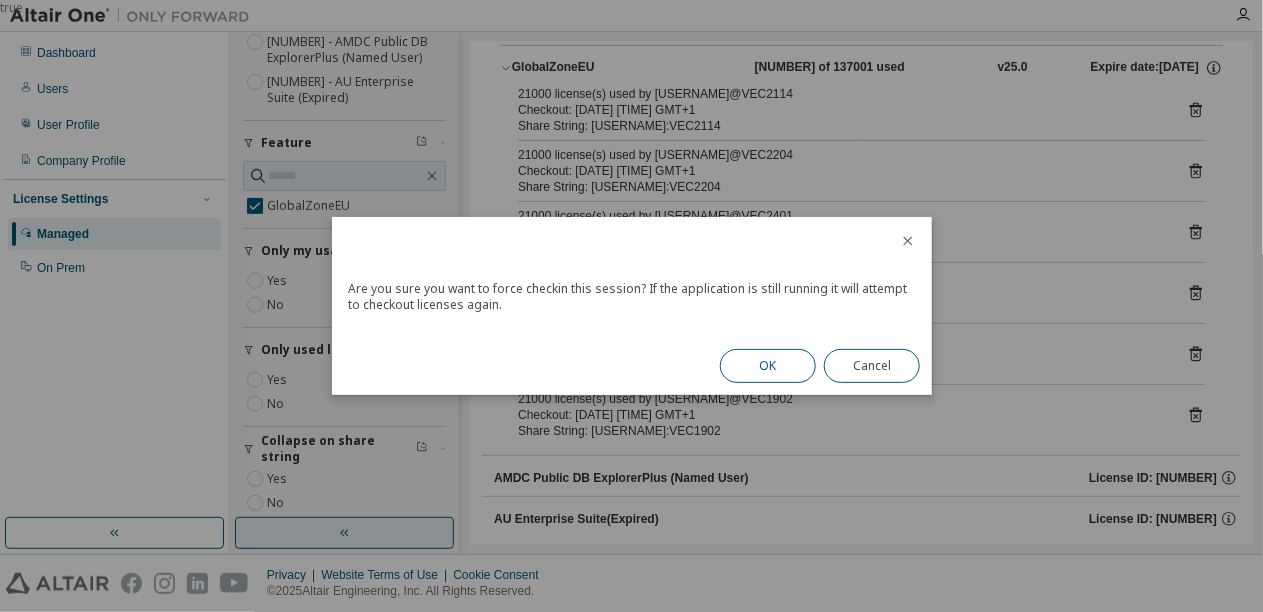 click on "OK" at bounding box center (768, 366) 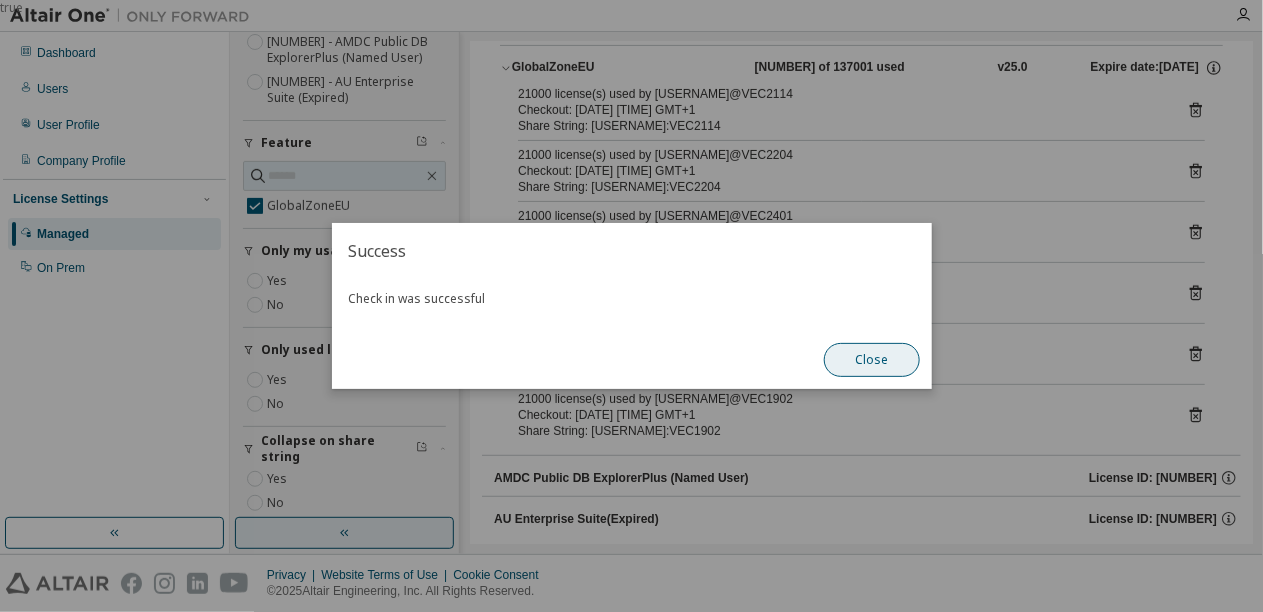 click on "Close" at bounding box center (872, 360) 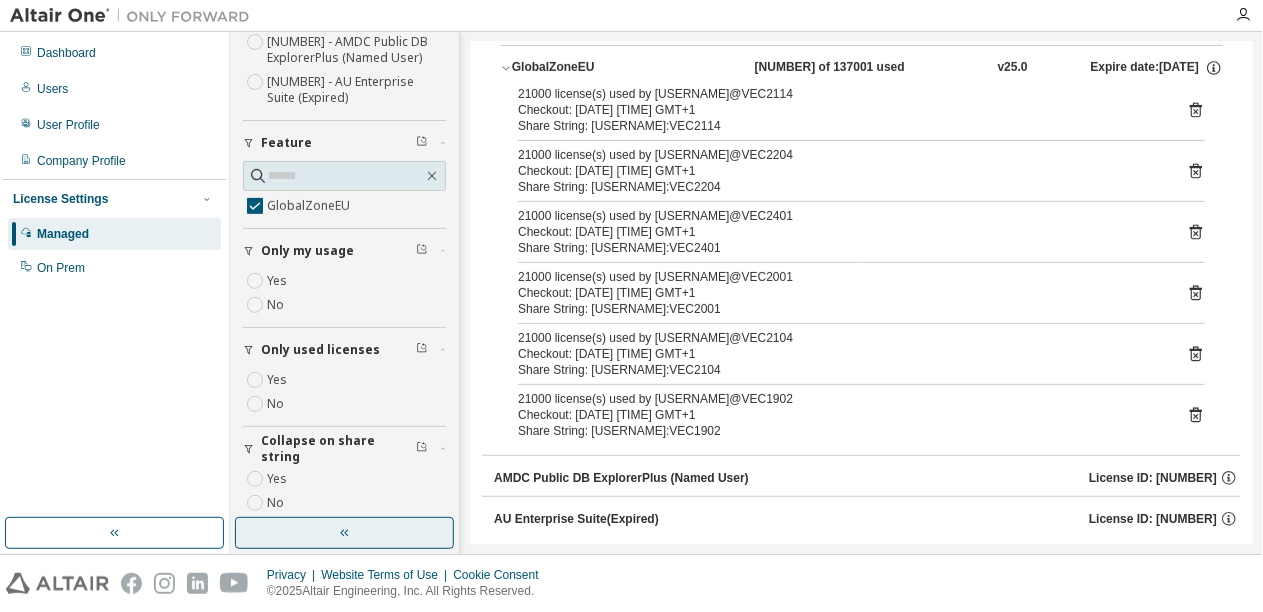 scroll, scrollTop: 94, scrollLeft: 0, axis: vertical 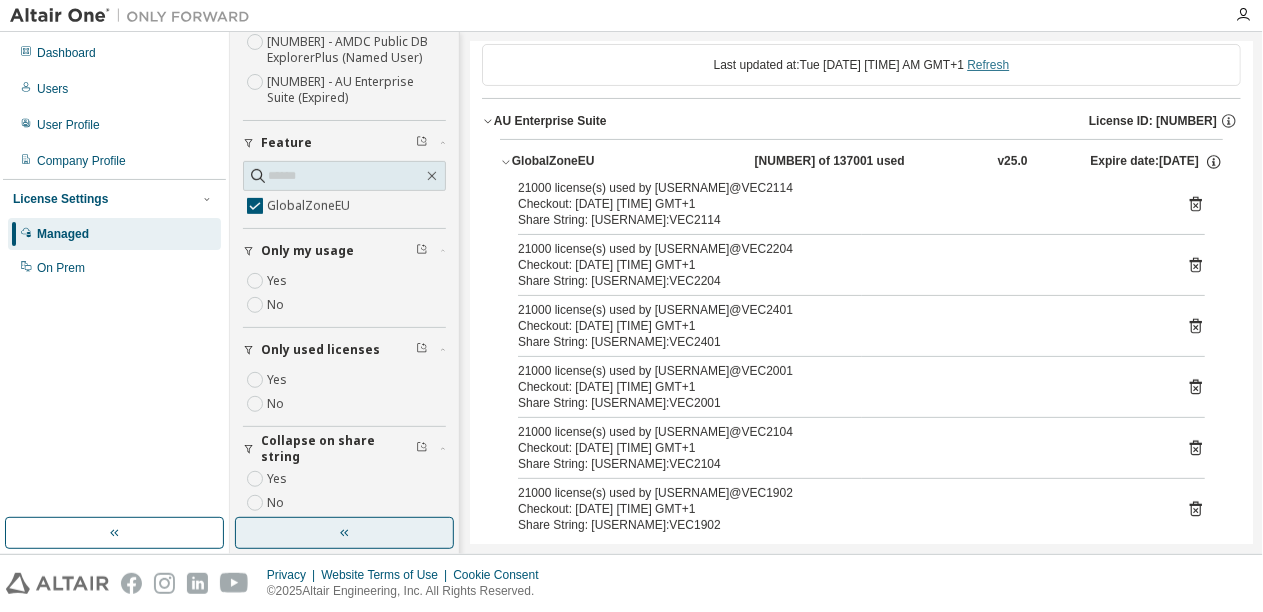 click on "Refresh" at bounding box center (988, 65) 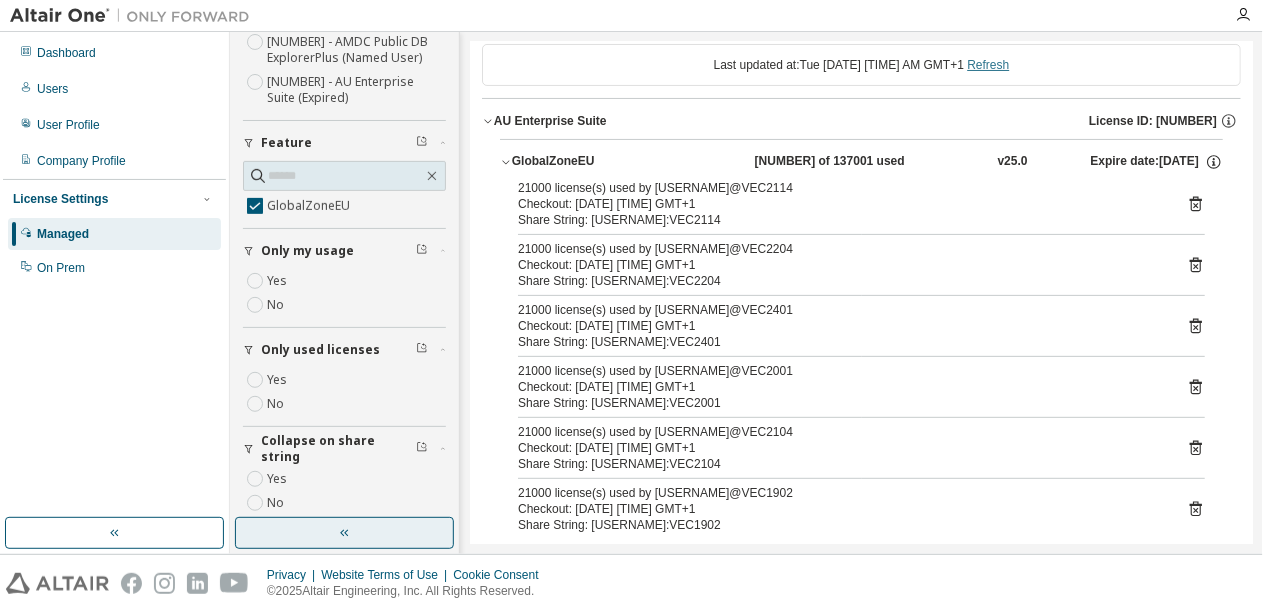 scroll, scrollTop: 0, scrollLeft: 0, axis: both 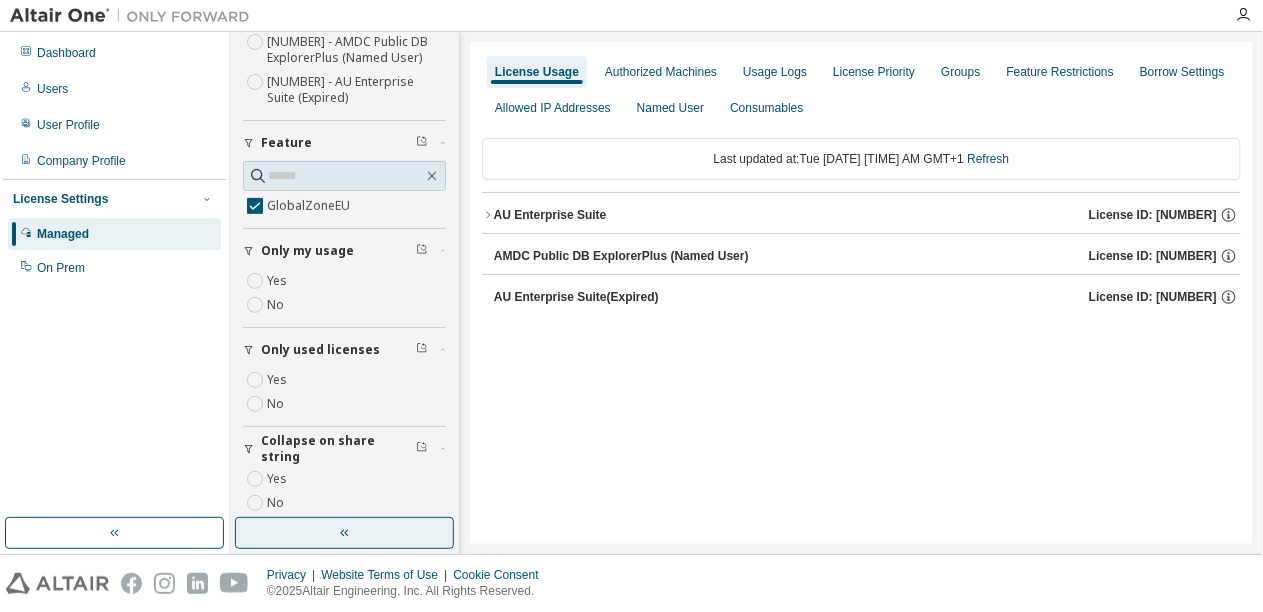 click on "AU Enterprise Suite" at bounding box center [550, 215] 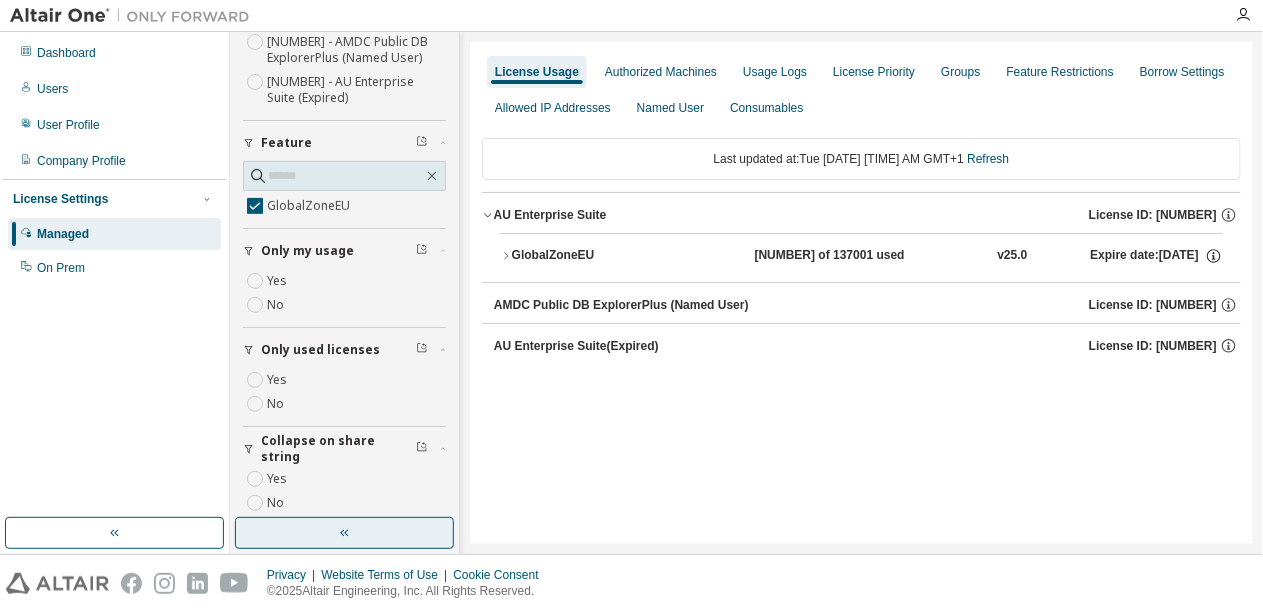 click on "GlobalZoneEU" at bounding box center [602, 256] 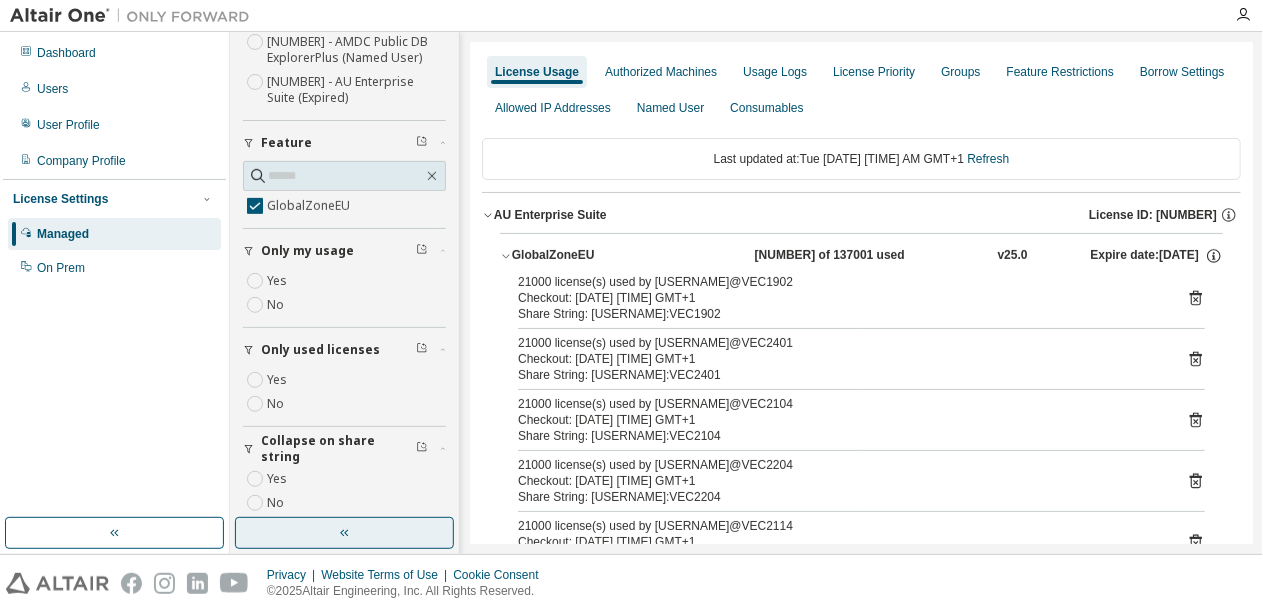 scroll, scrollTop: 94, scrollLeft: 0, axis: vertical 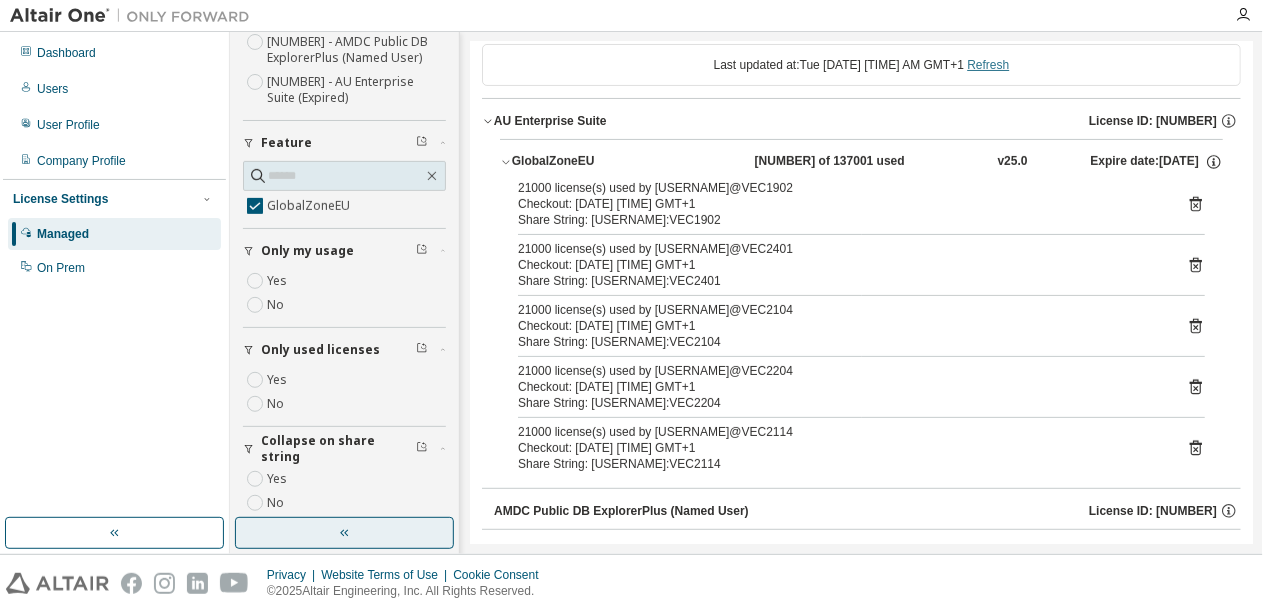 click on "Refresh" at bounding box center (988, 65) 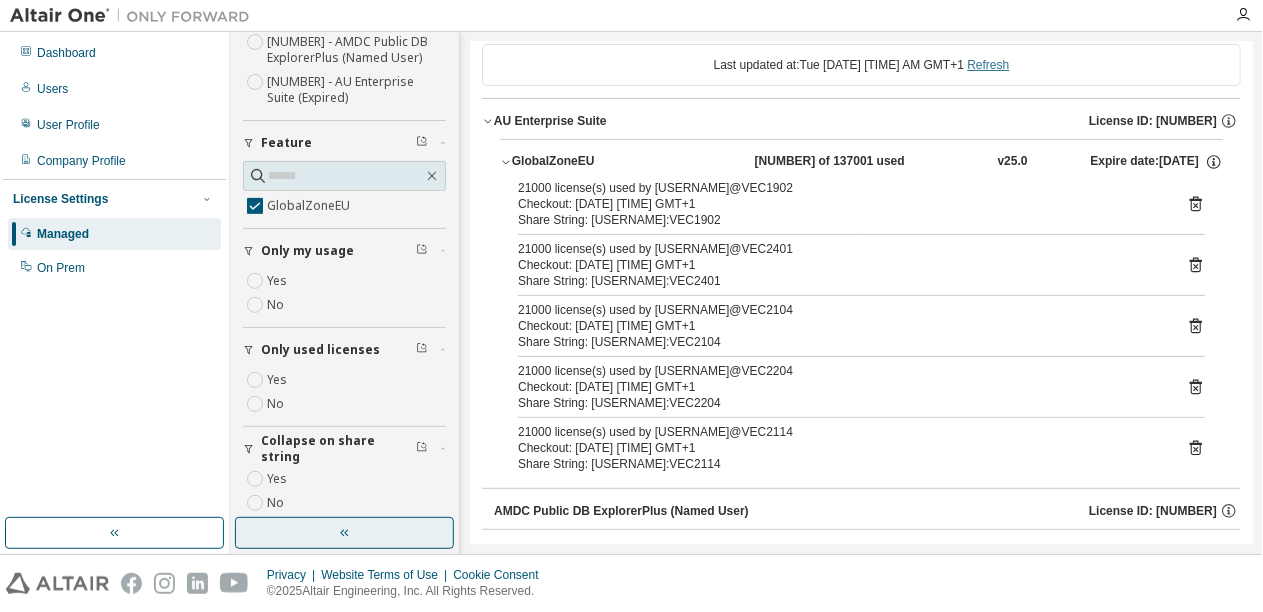 scroll, scrollTop: 0, scrollLeft: 0, axis: both 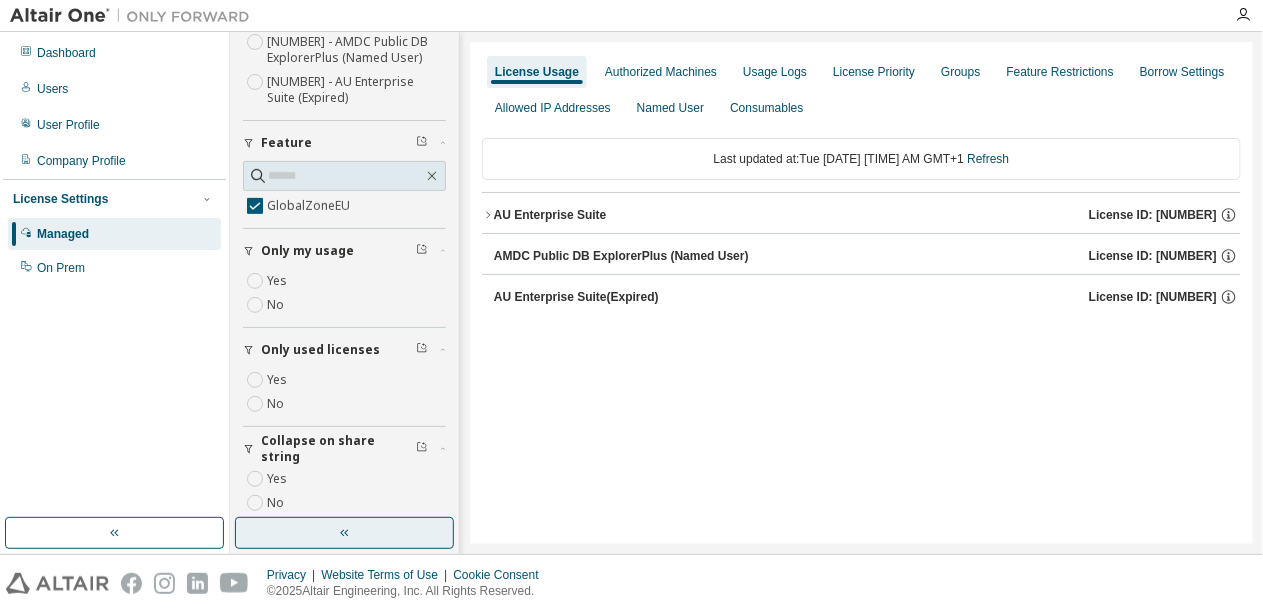click on "AU Enterprise Suite License ID: [NUMBER]" at bounding box center (861, 215) 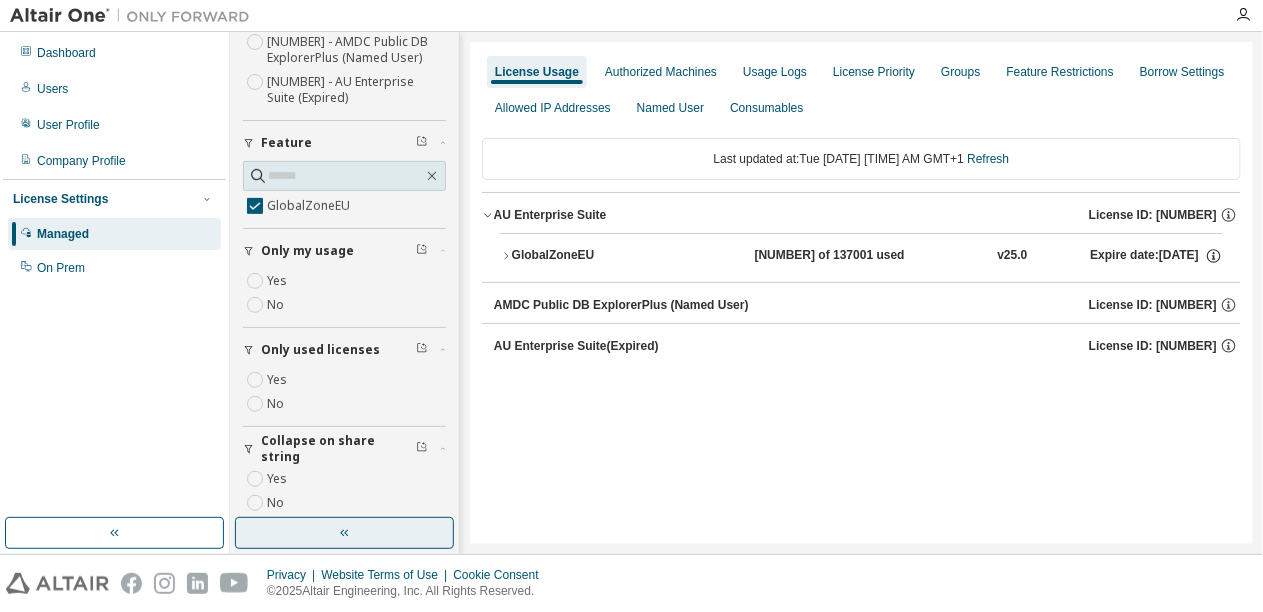 click on "GlobalZoneEU" at bounding box center (602, 256) 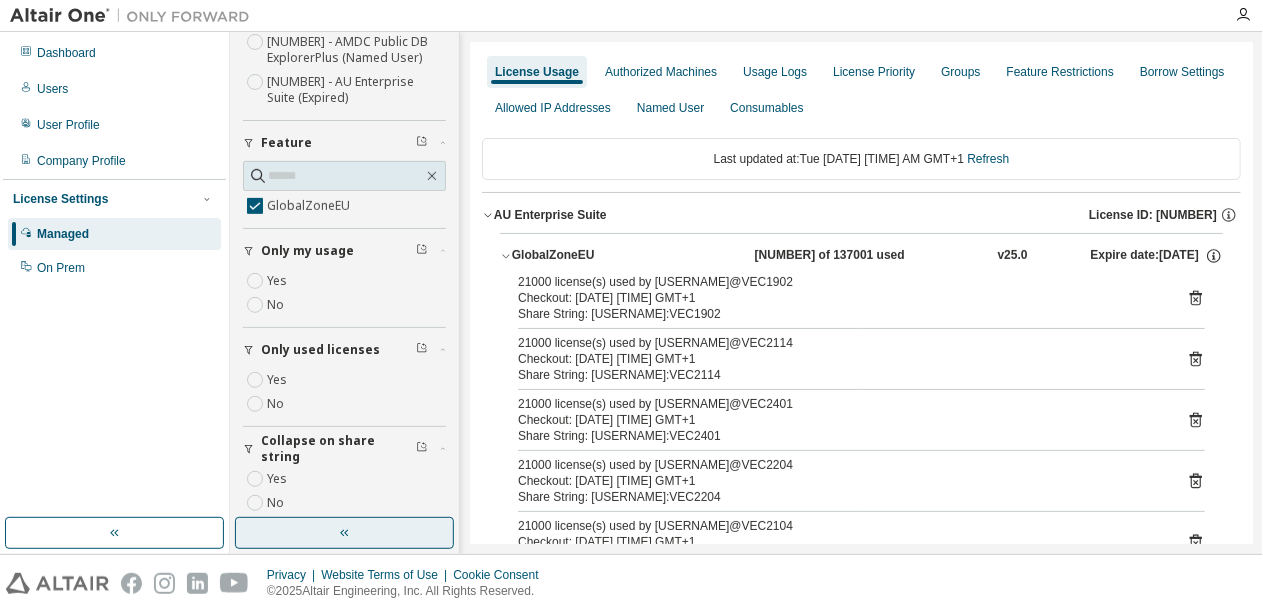 scroll, scrollTop: 94, scrollLeft: 0, axis: vertical 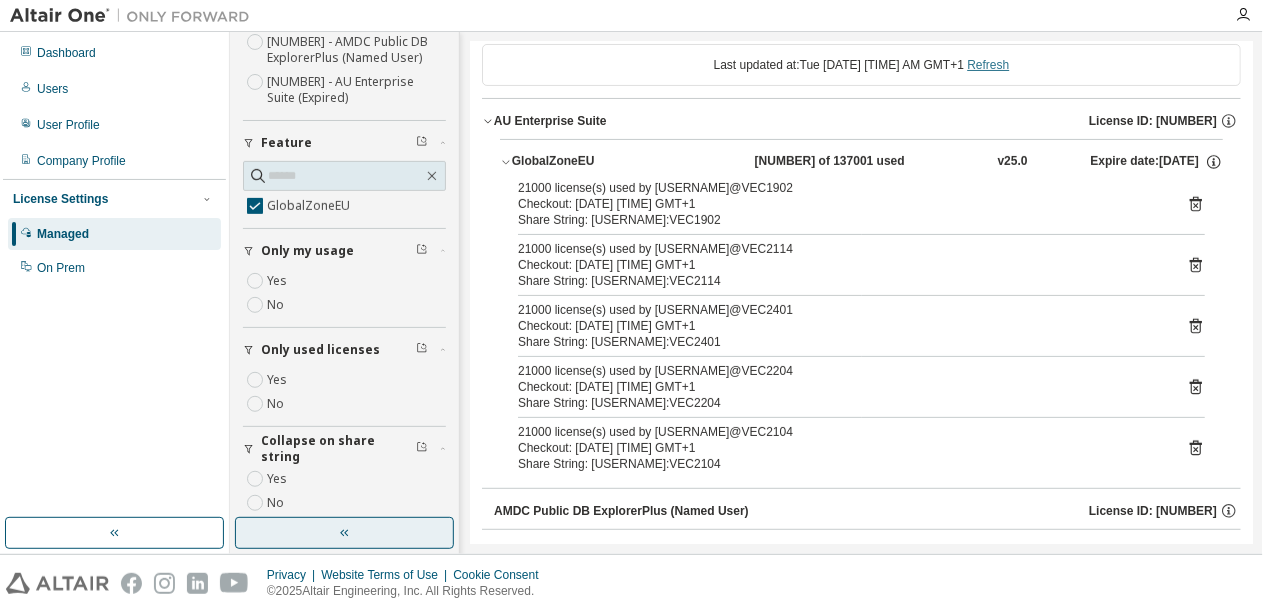 click on "Refresh" at bounding box center (988, 65) 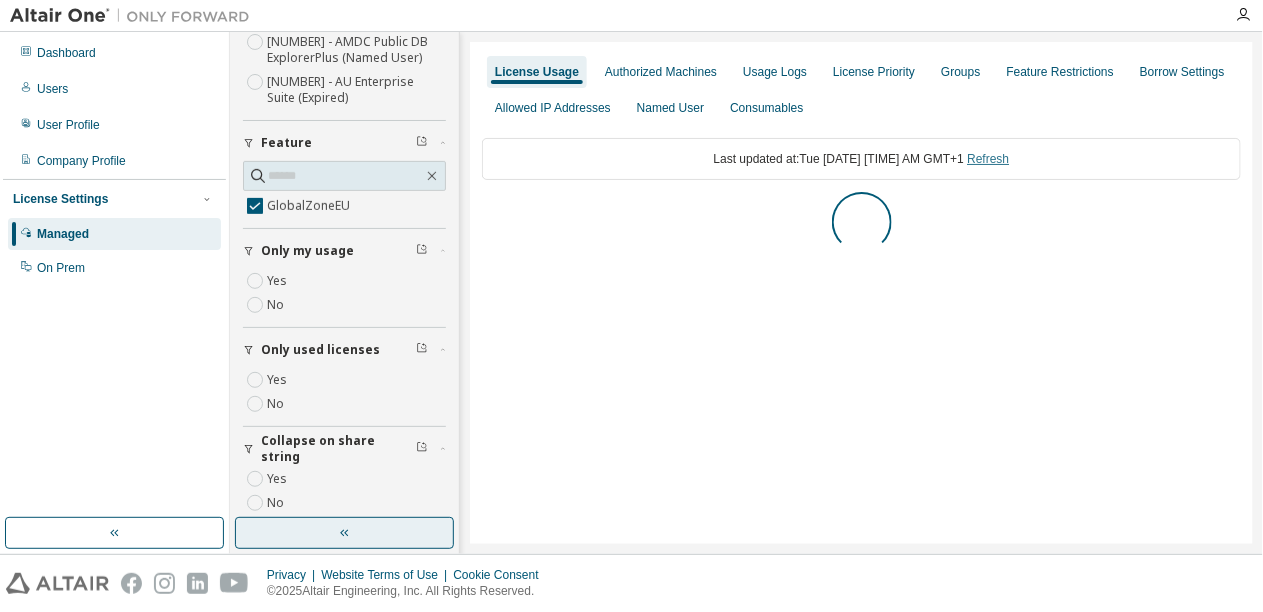 scroll, scrollTop: 0, scrollLeft: 0, axis: both 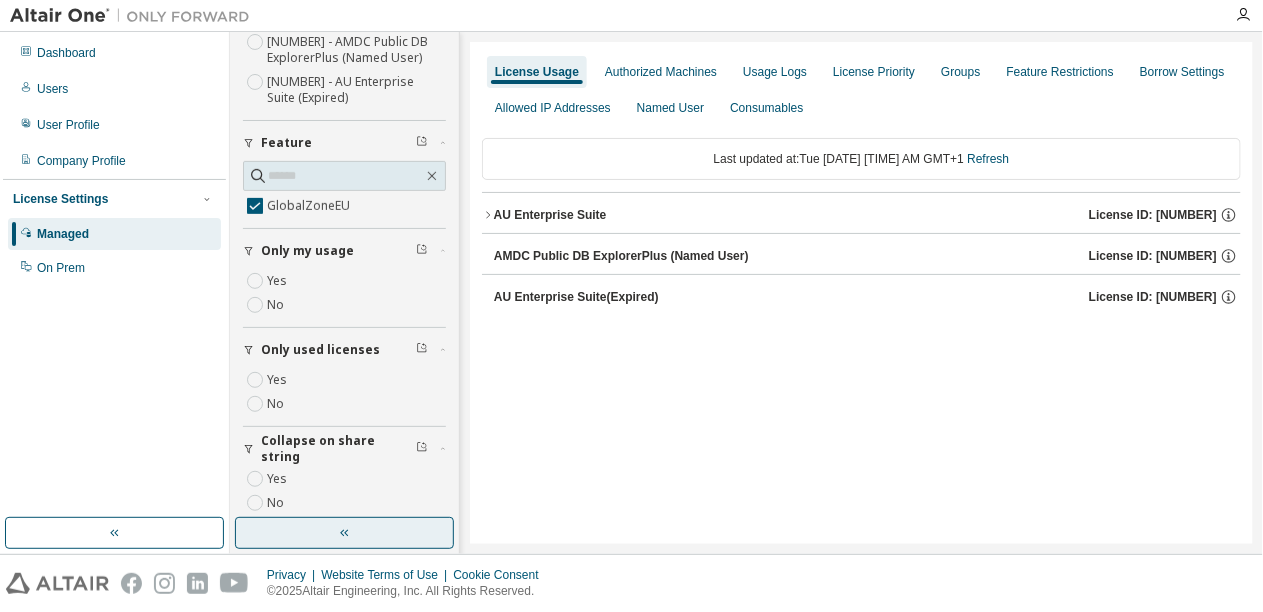 click on "AU Enterprise Suite" at bounding box center [550, 215] 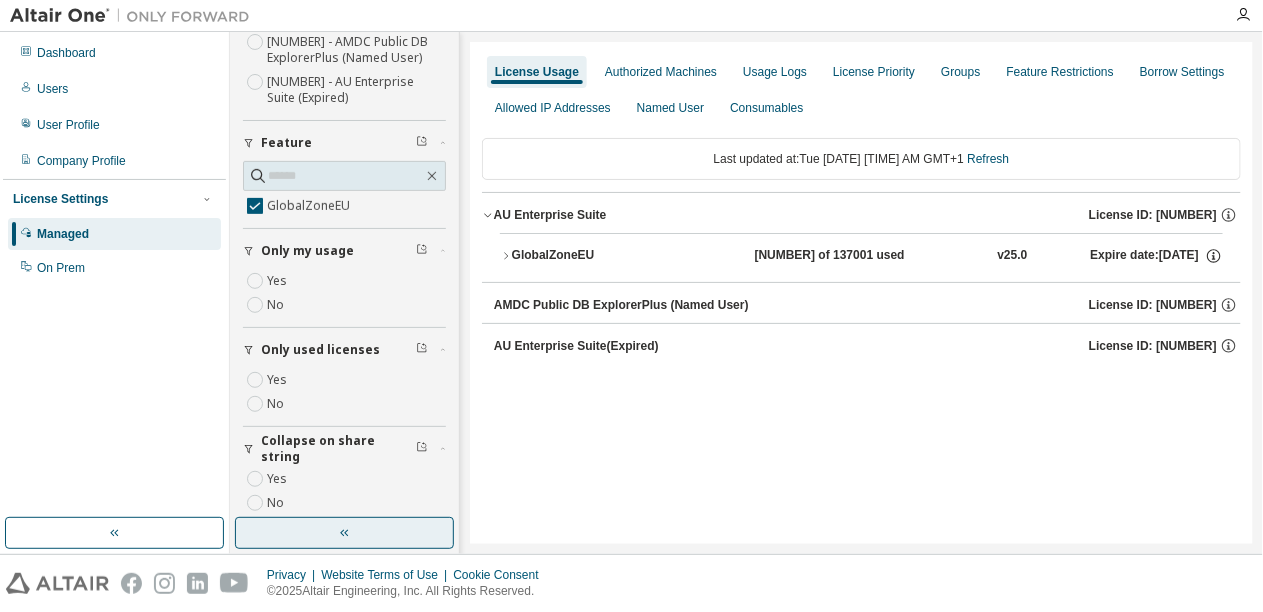 click on "GlobalZoneEU" at bounding box center [602, 256] 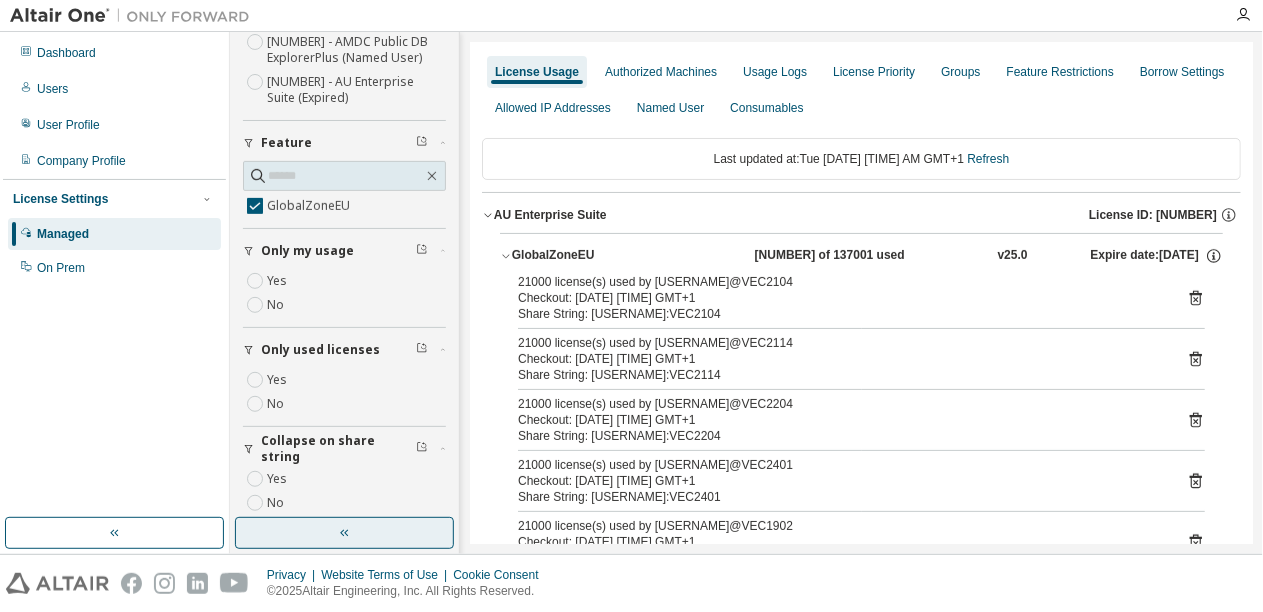 scroll, scrollTop: 94, scrollLeft: 0, axis: vertical 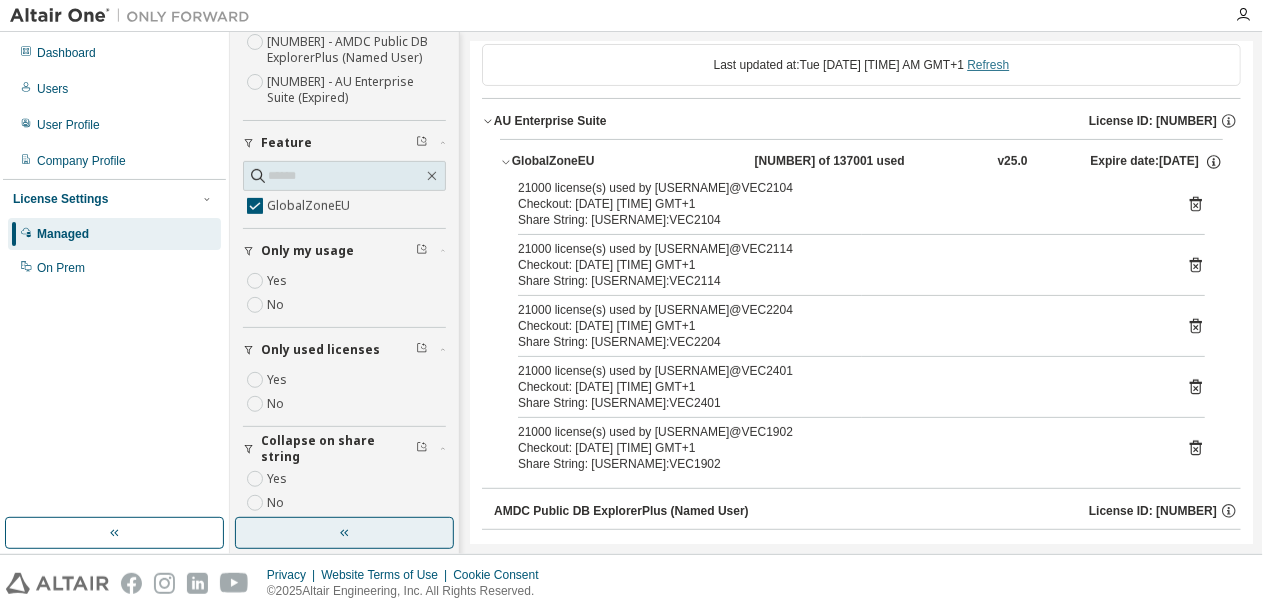 click on "Refresh" at bounding box center (988, 65) 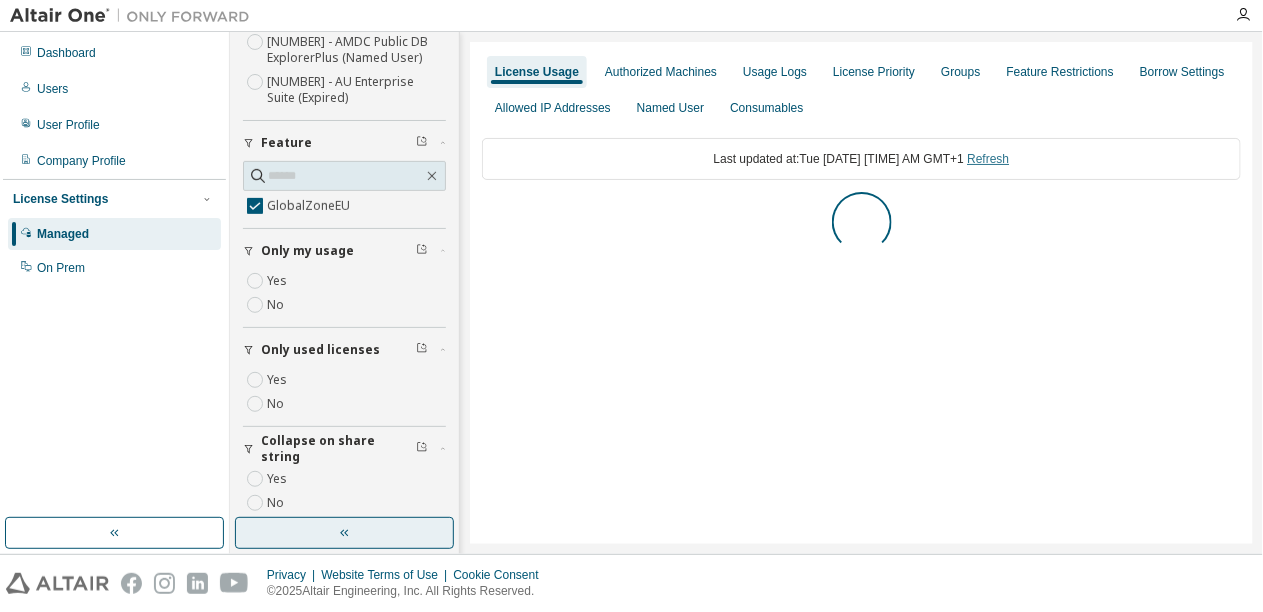 scroll, scrollTop: 0, scrollLeft: 0, axis: both 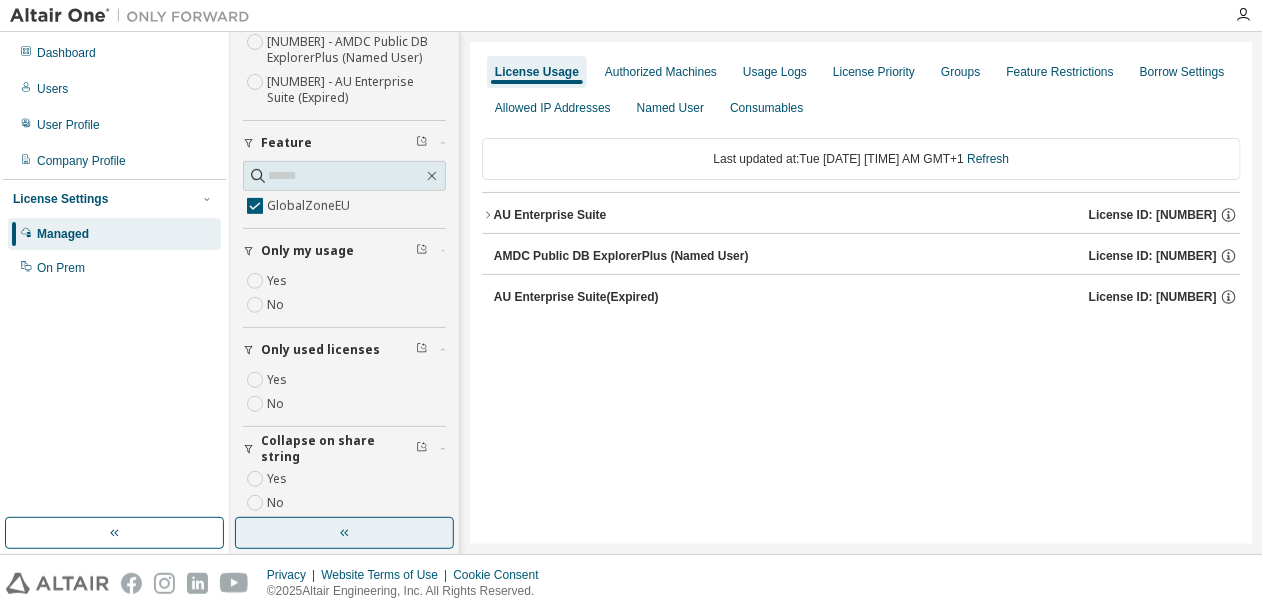 click on "AU Enterprise Suite" at bounding box center (550, 215) 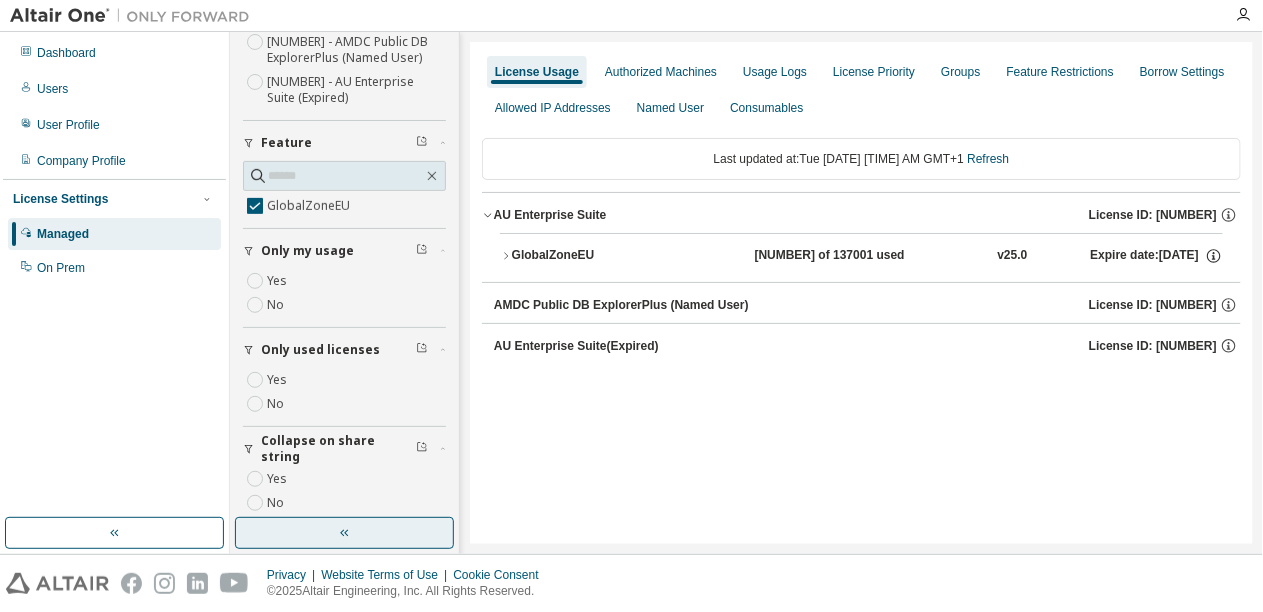 click on "GlobalZoneEU" at bounding box center (602, 256) 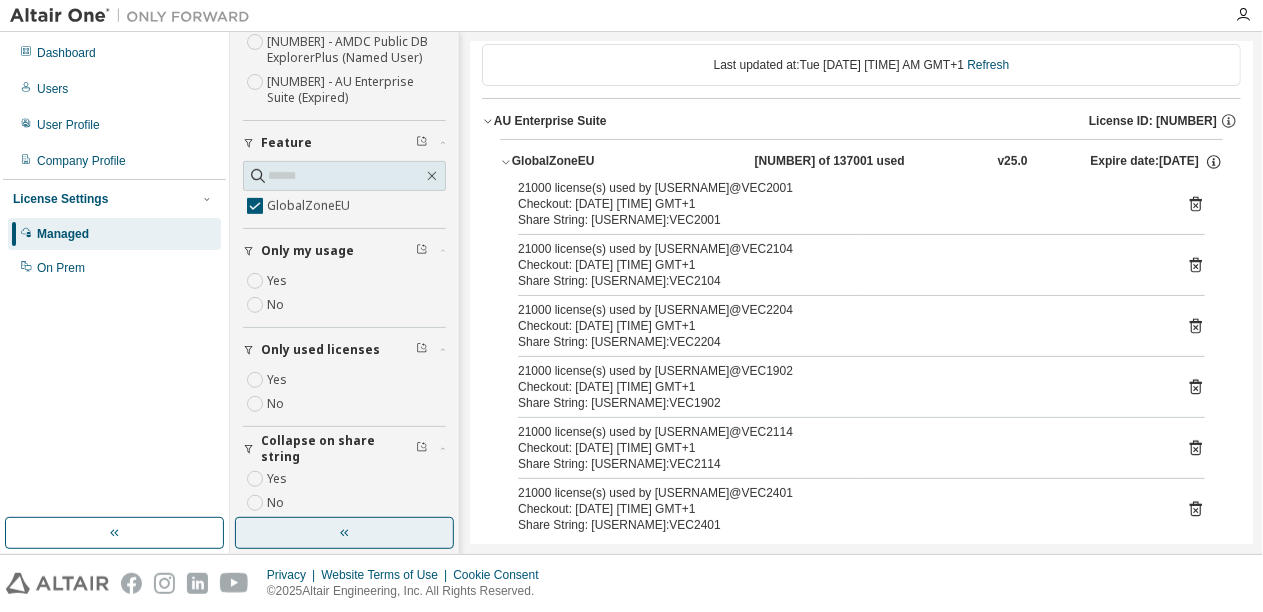 scroll, scrollTop: 188, scrollLeft: 0, axis: vertical 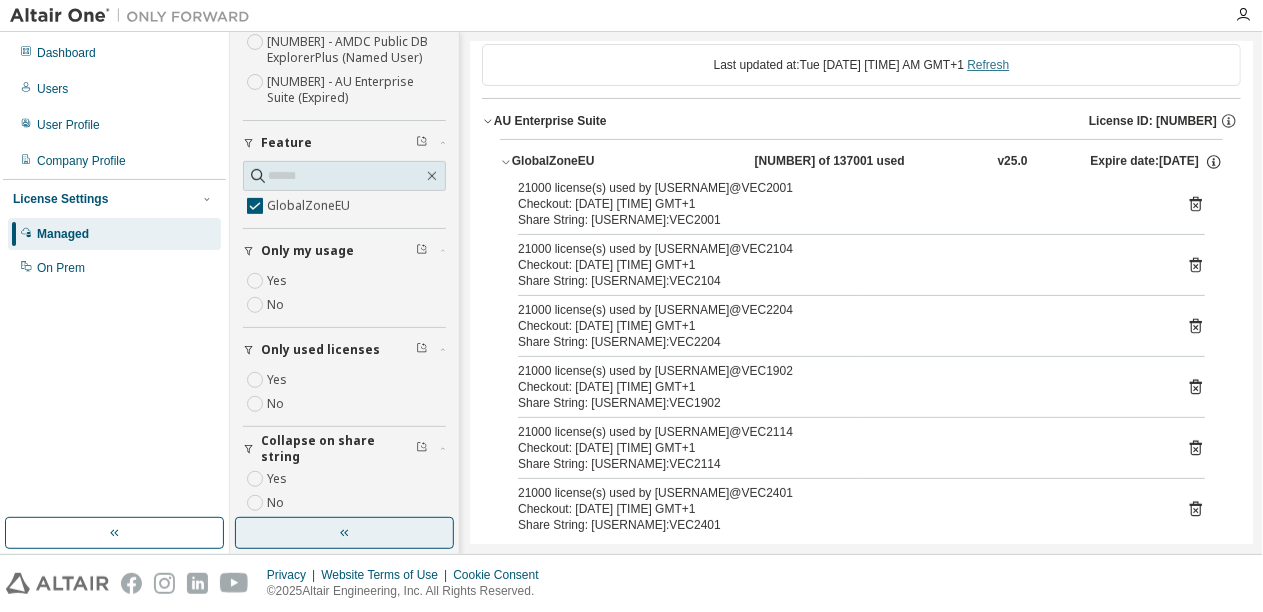 click on "Refresh" at bounding box center [988, 65] 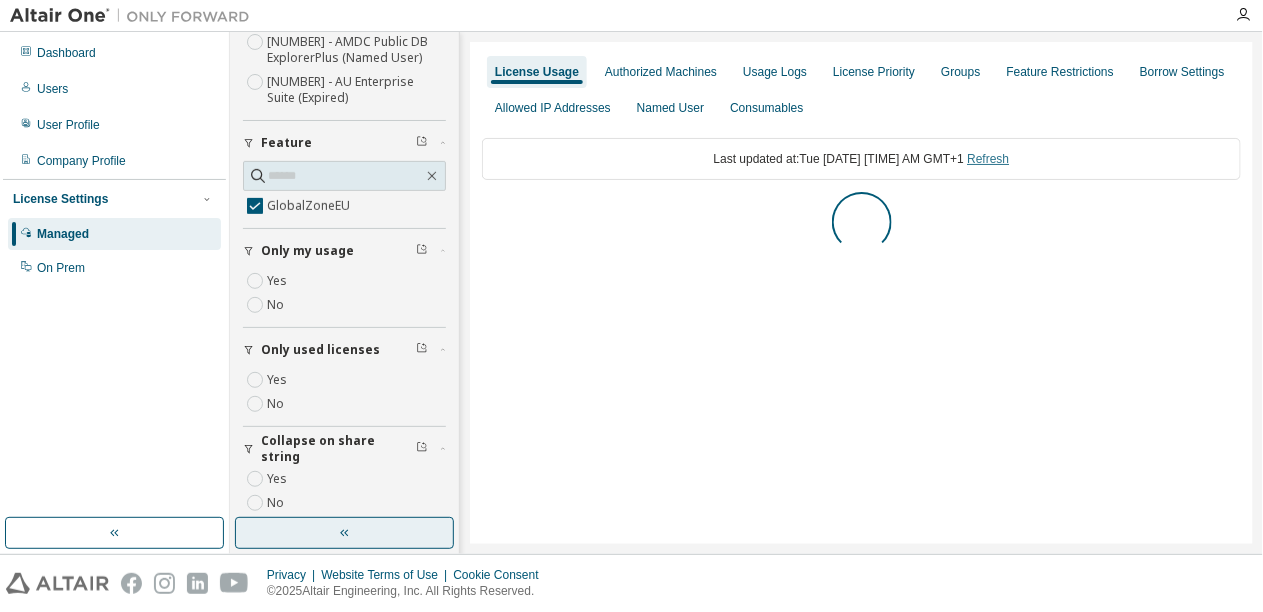 scroll, scrollTop: 0, scrollLeft: 0, axis: both 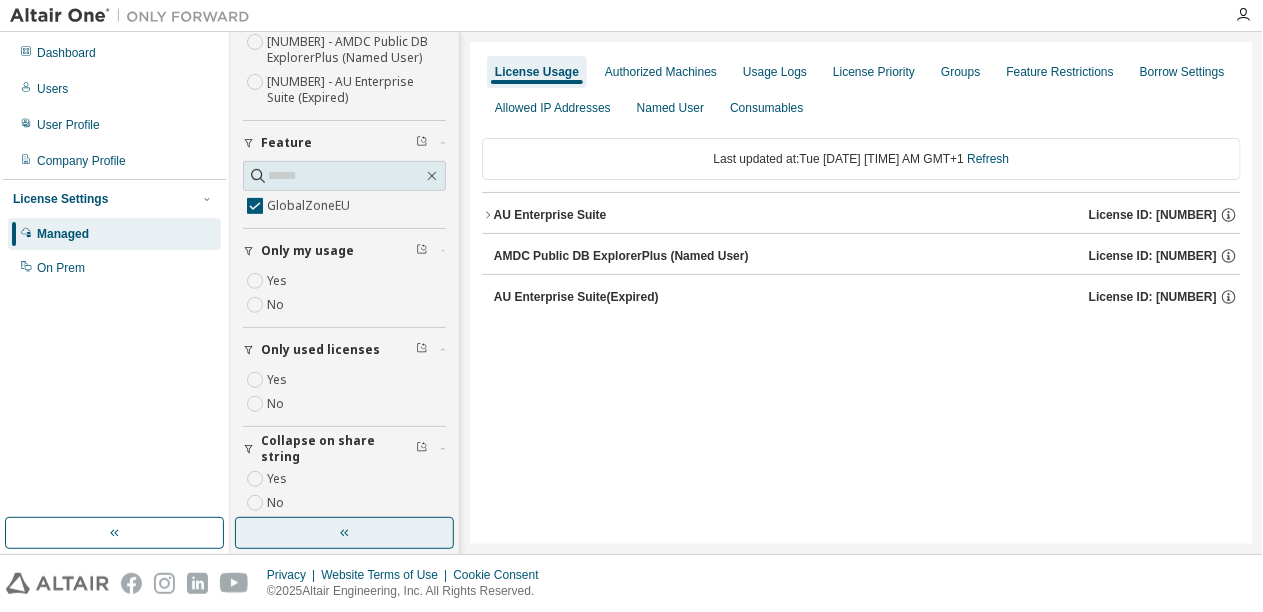 click on "AU Enterprise Suite" at bounding box center [550, 215] 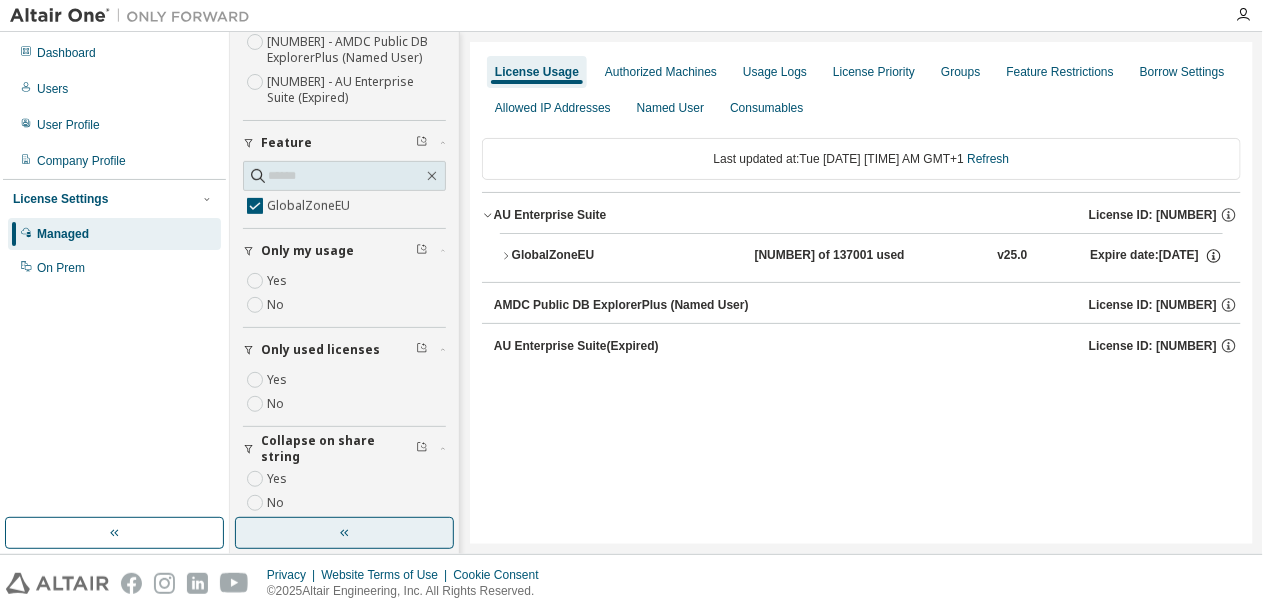 click on "GlobalZoneEU" at bounding box center [602, 256] 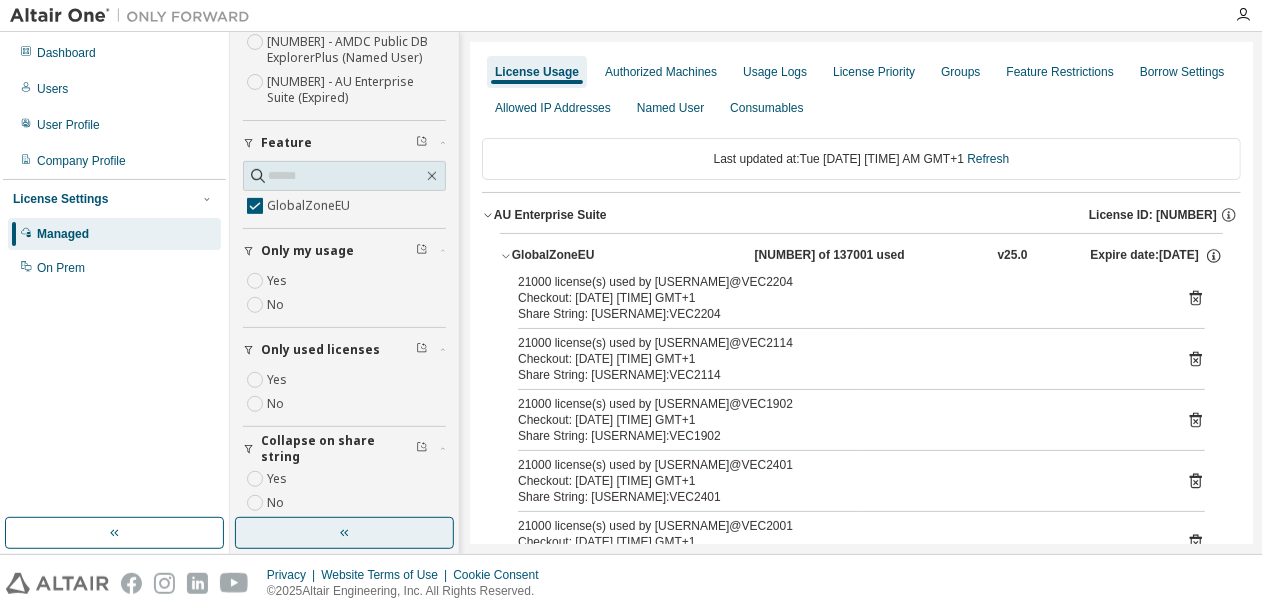 scroll, scrollTop: 94, scrollLeft: 0, axis: vertical 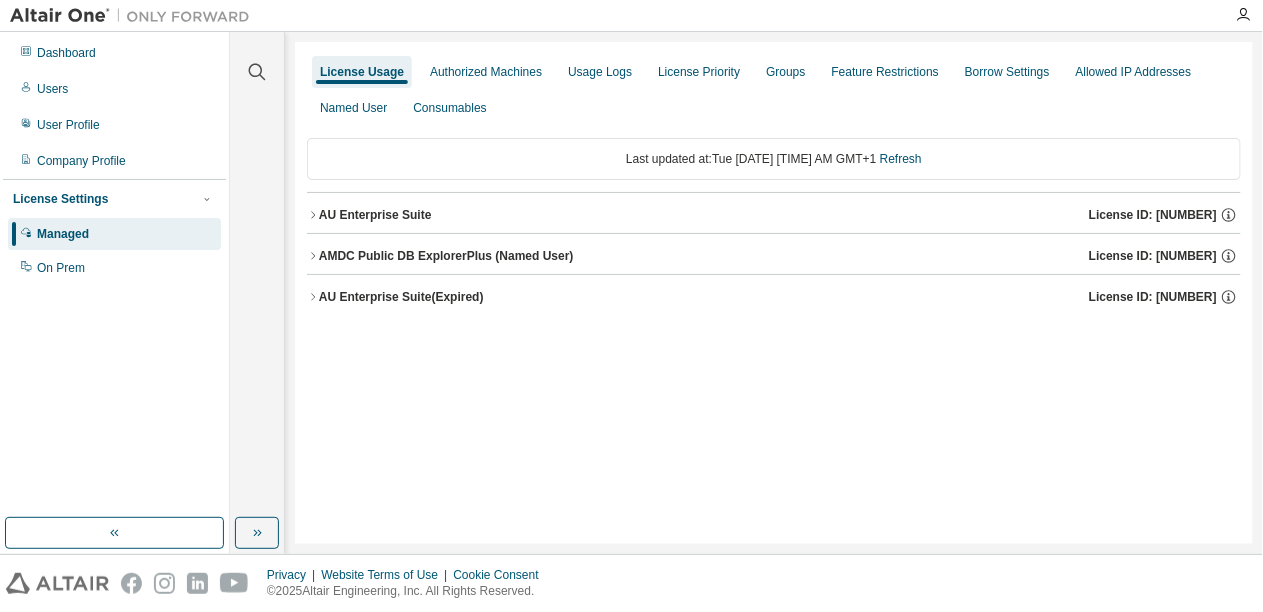 click on "AU Enterprise Suite" at bounding box center [375, 215] 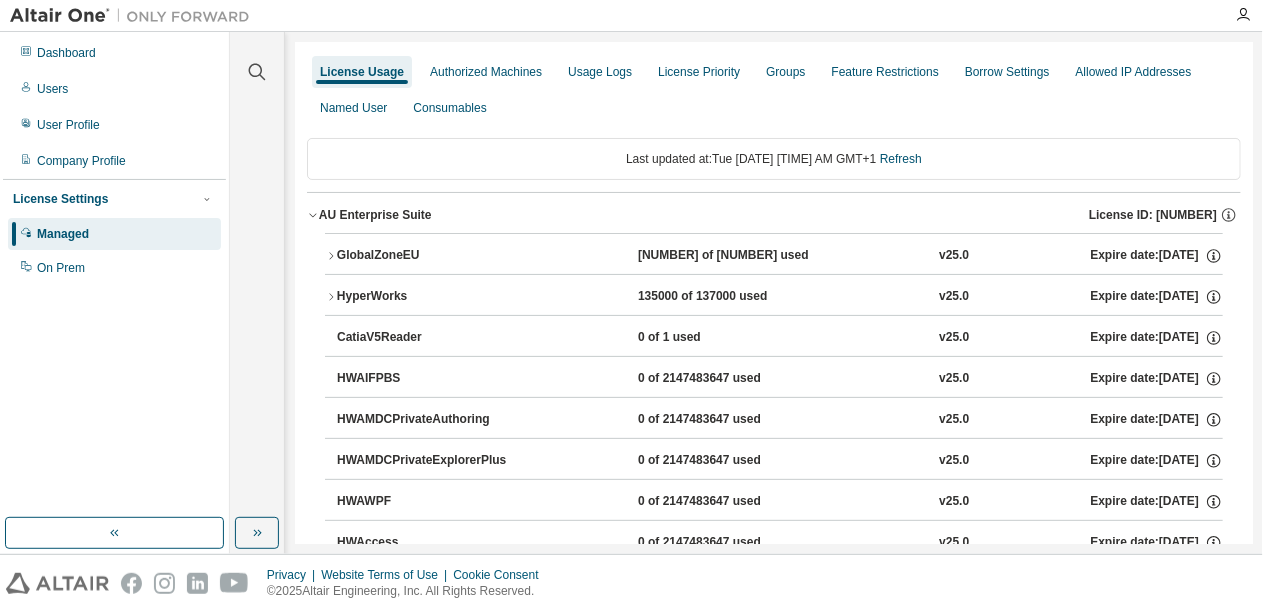 click on "GlobalZoneEU" at bounding box center [427, 256] 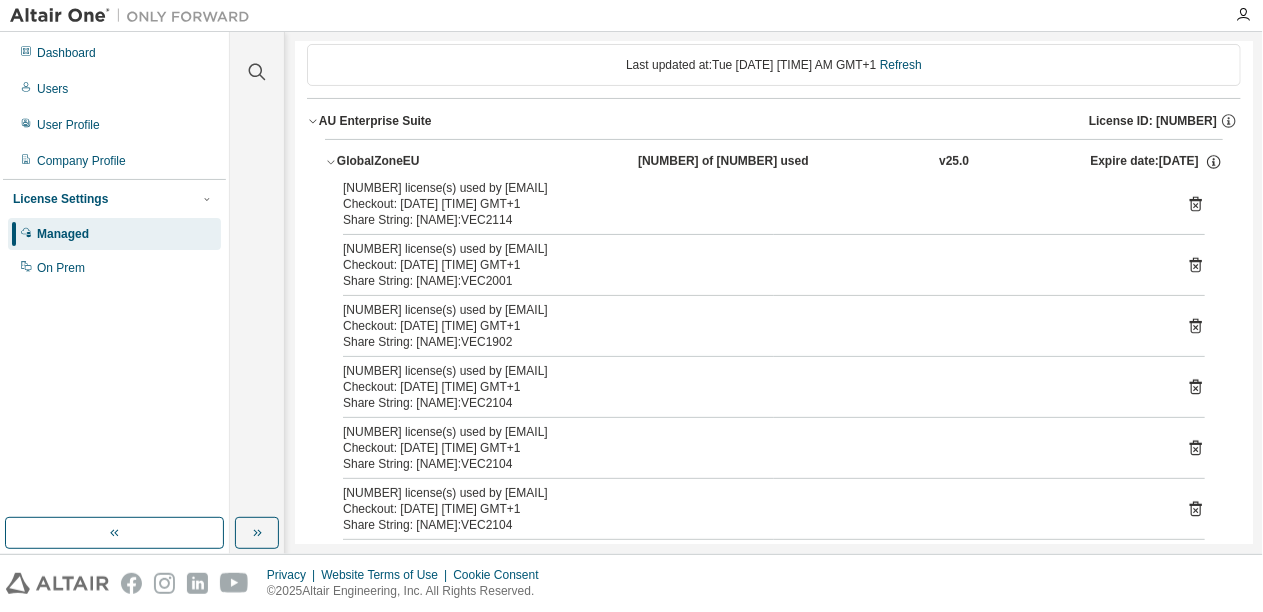 scroll, scrollTop: 188, scrollLeft: 0, axis: vertical 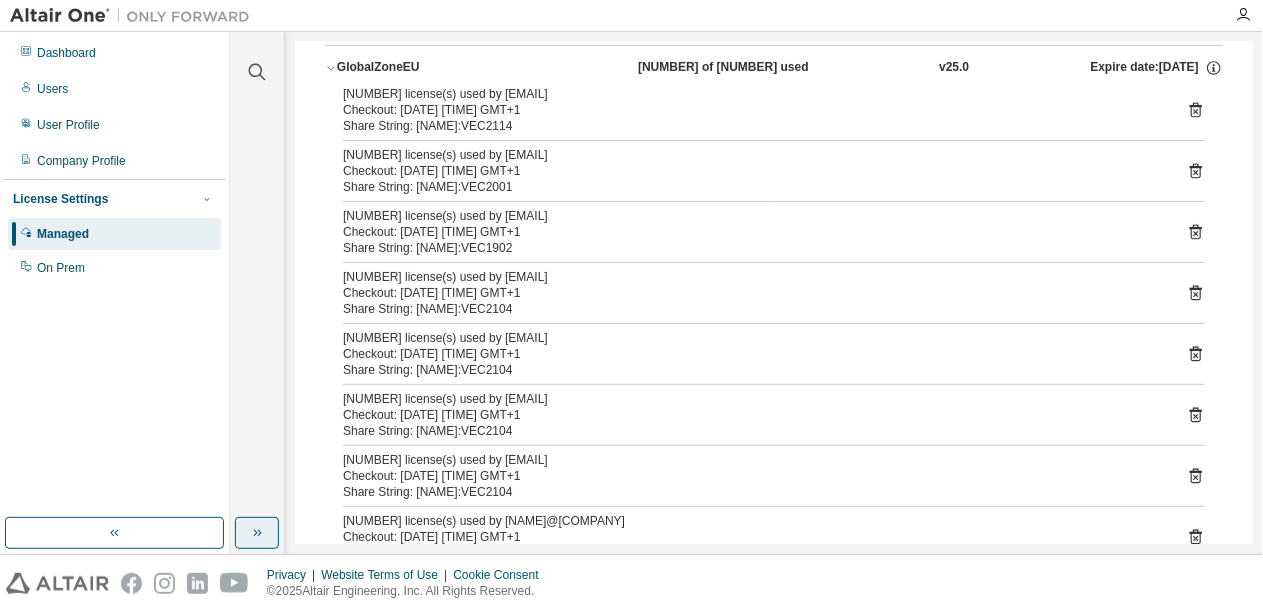 click 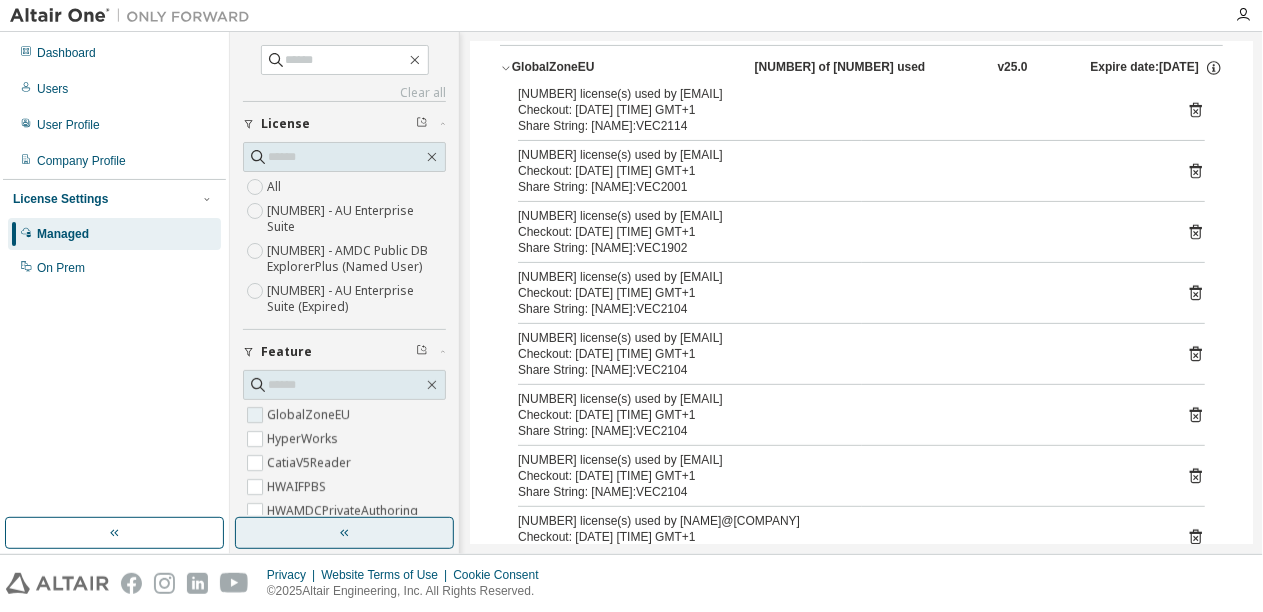 click on "GlobalZoneEU" at bounding box center (310, 415) 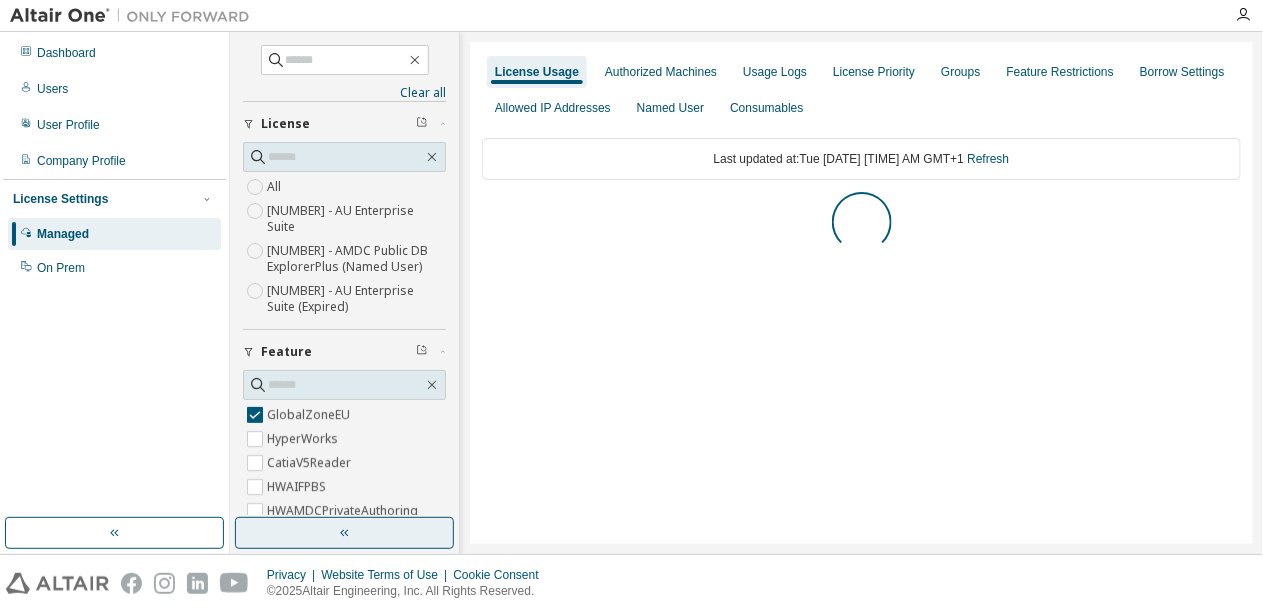 scroll, scrollTop: 325, scrollLeft: 0, axis: vertical 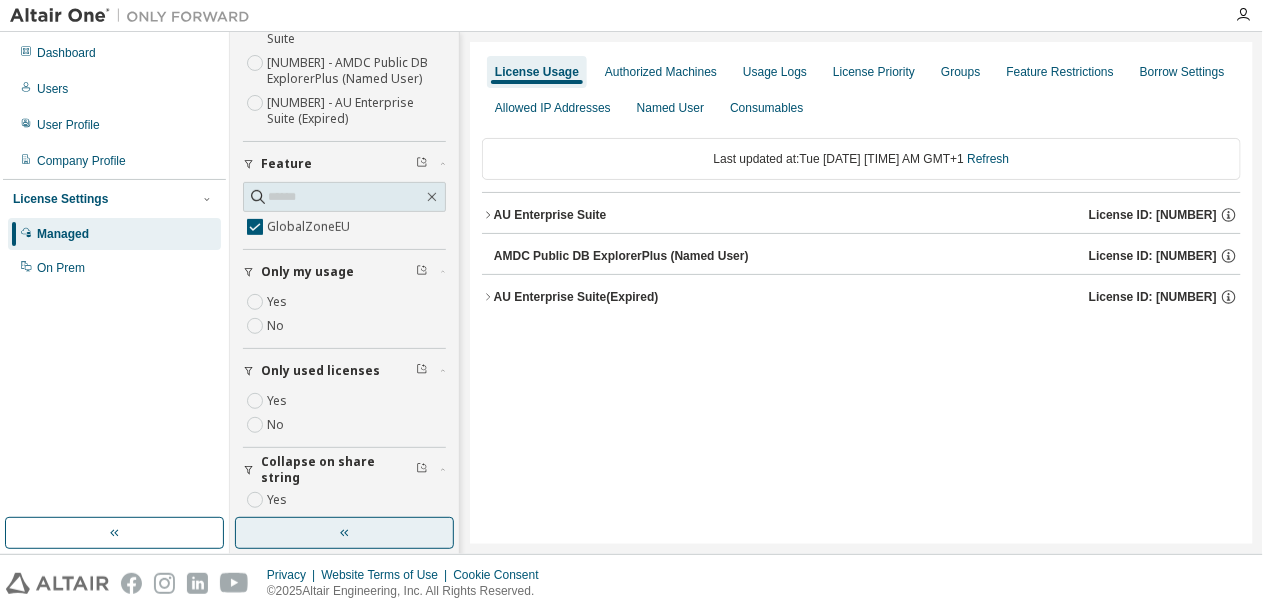 click on "Yes" at bounding box center (279, 401) 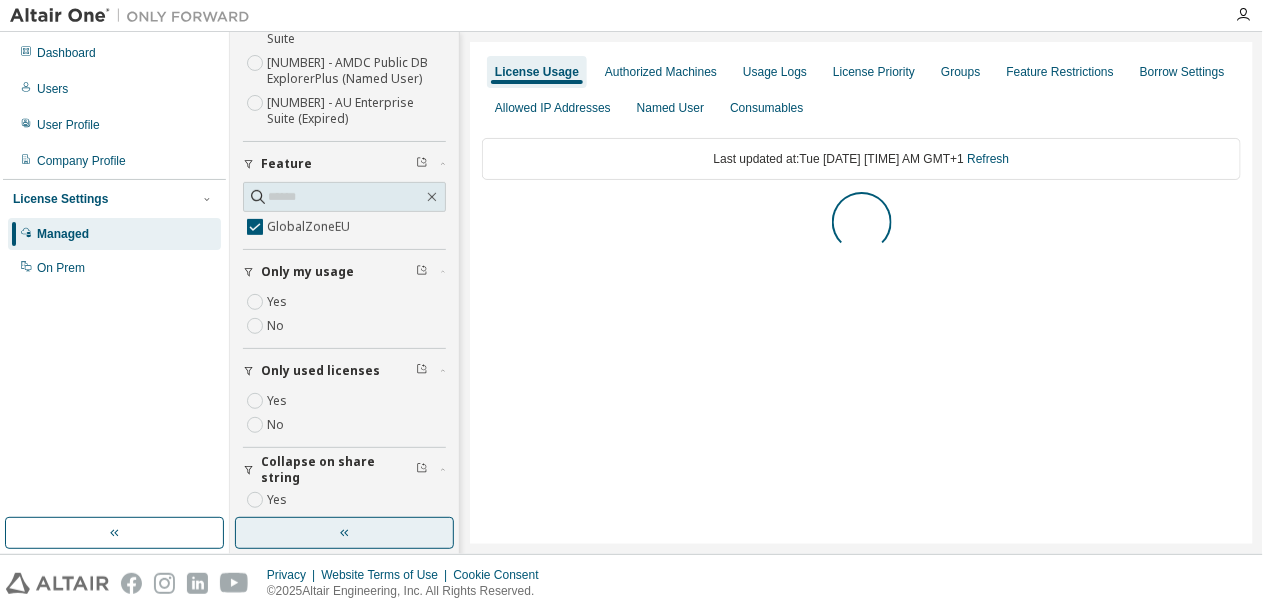 click on "Yes" at bounding box center [279, 500] 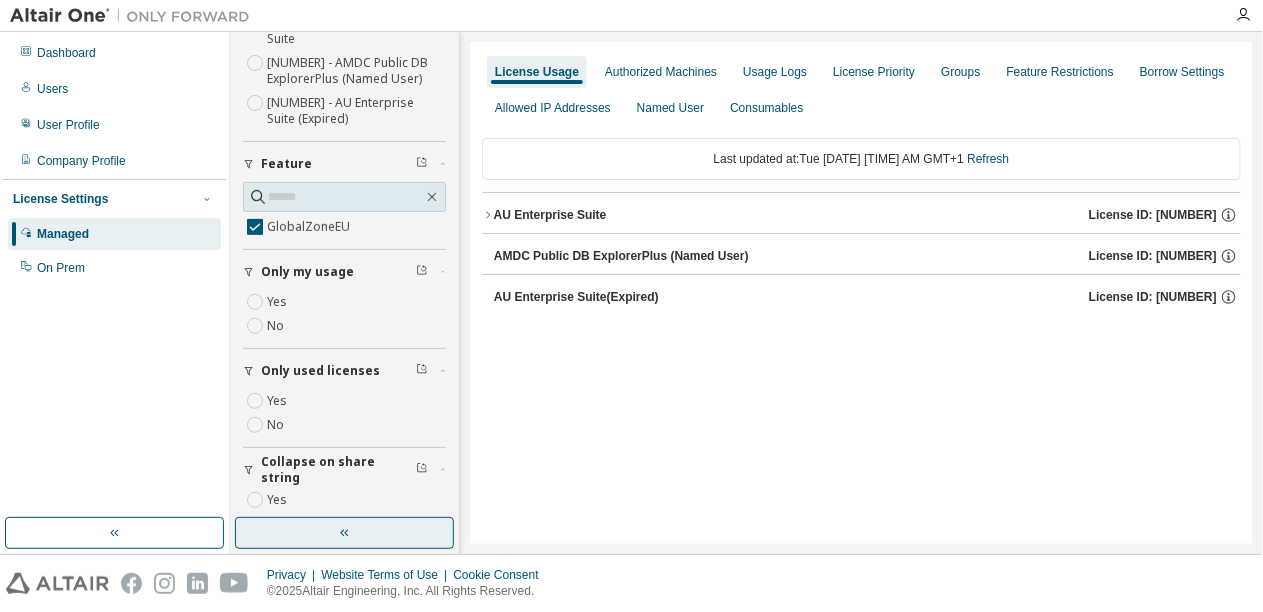 click on "AU Enterprise Suite" at bounding box center (550, 215) 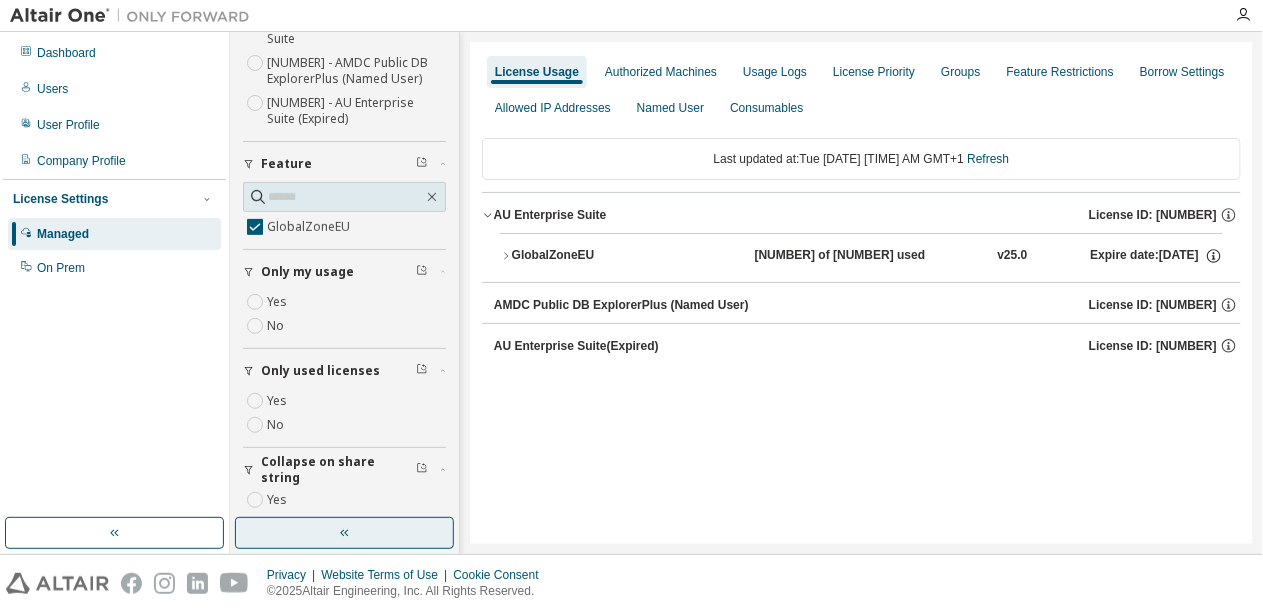 click on "GlobalZoneEU" at bounding box center [602, 256] 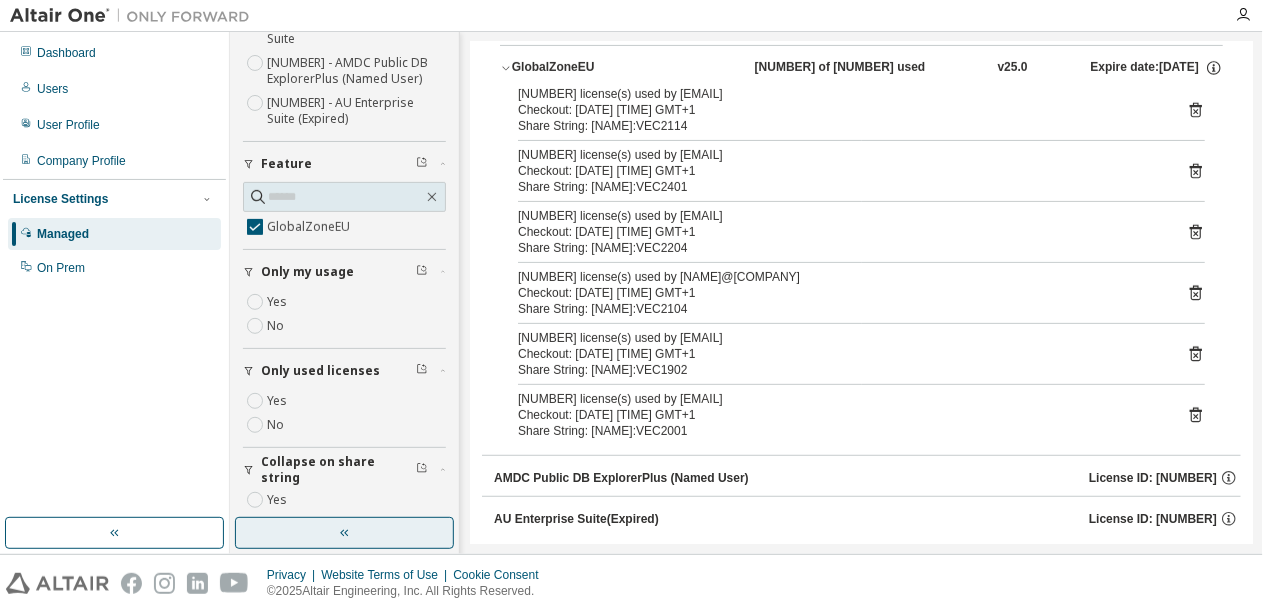 scroll, scrollTop: 94, scrollLeft: 0, axis: vertical 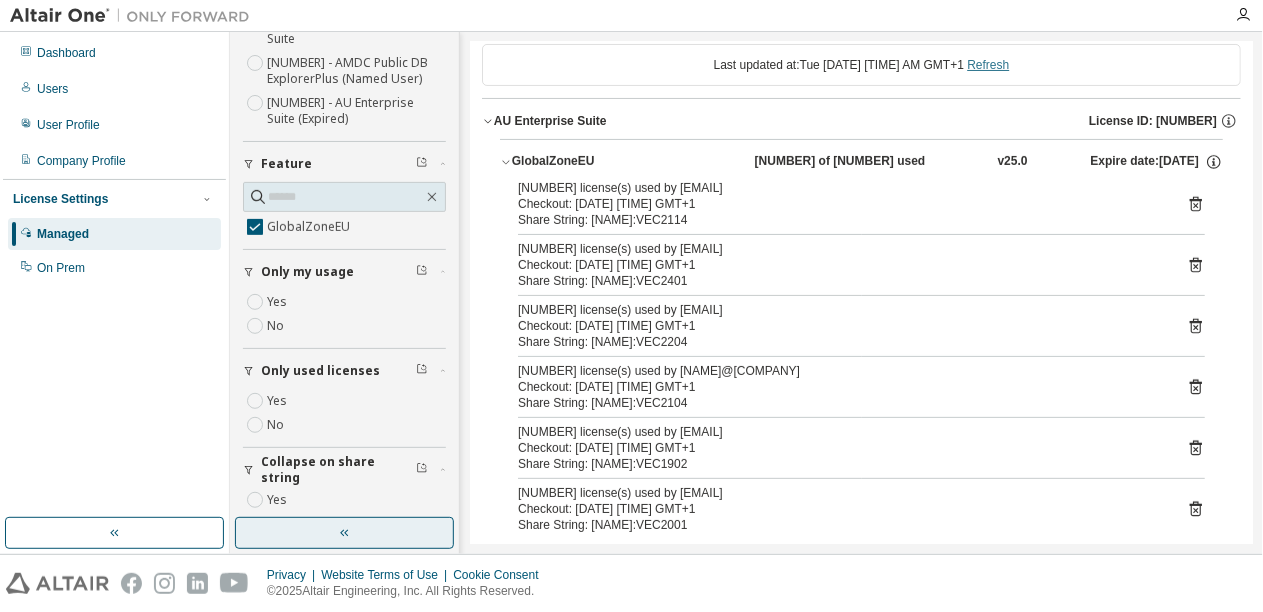click on "Refresh" at bounding box center (988, 65) 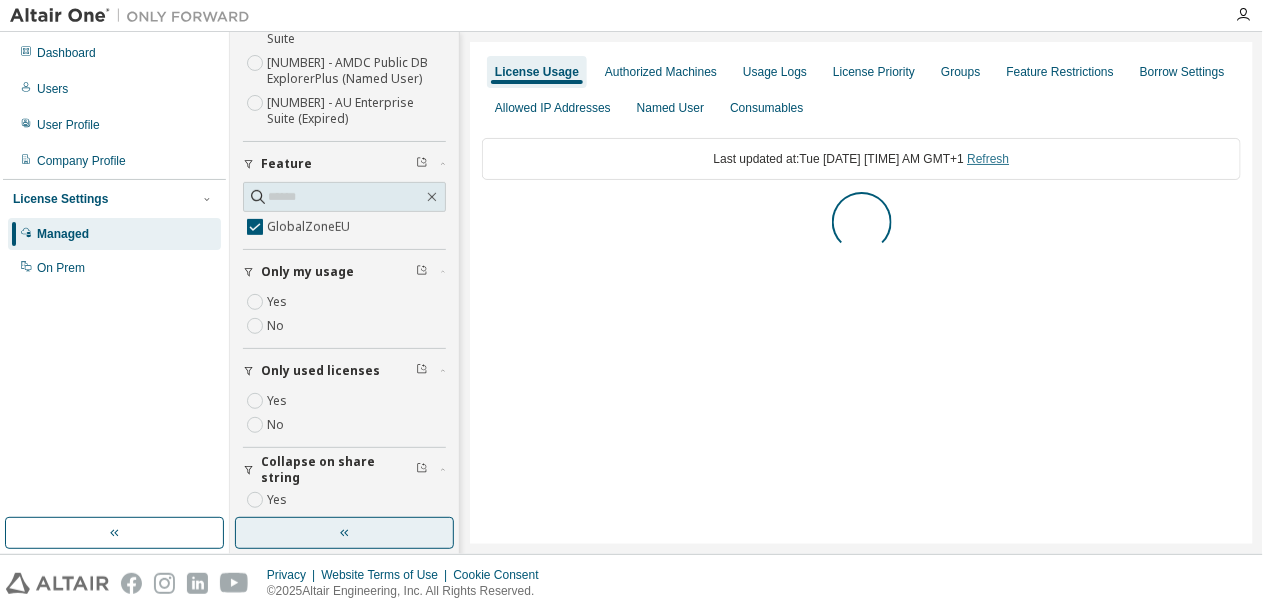 scroll, scrollTop: 0, scrollLeft: 0, axis: both 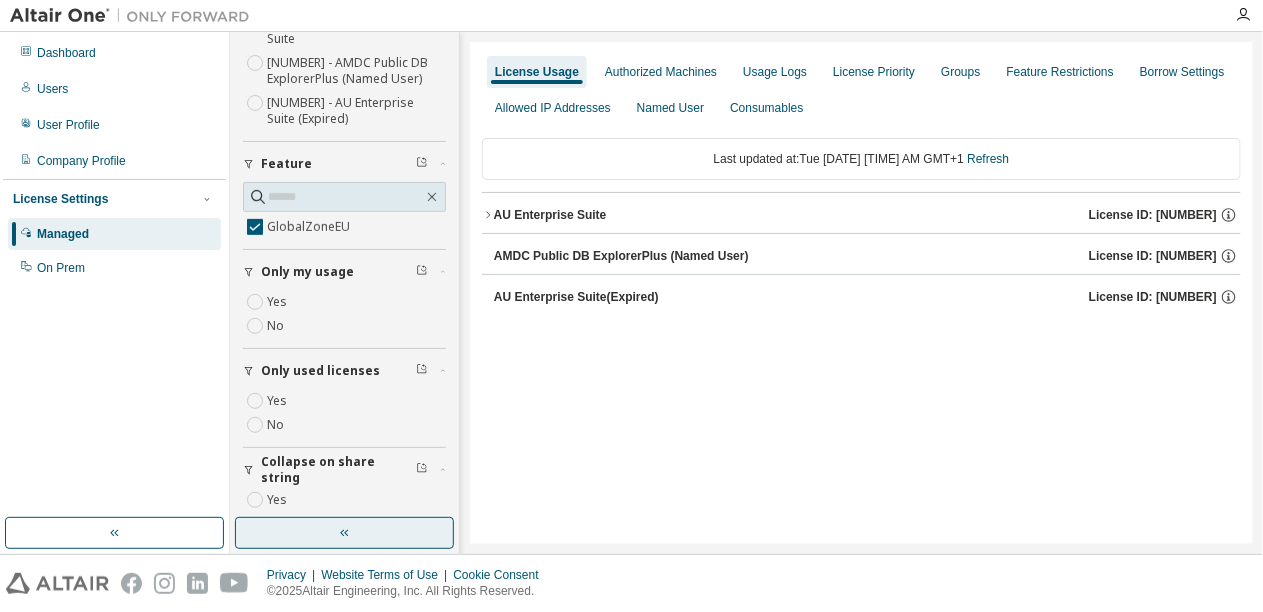 click on "AU Enterprise Suite" at bounding box center (550, 215) 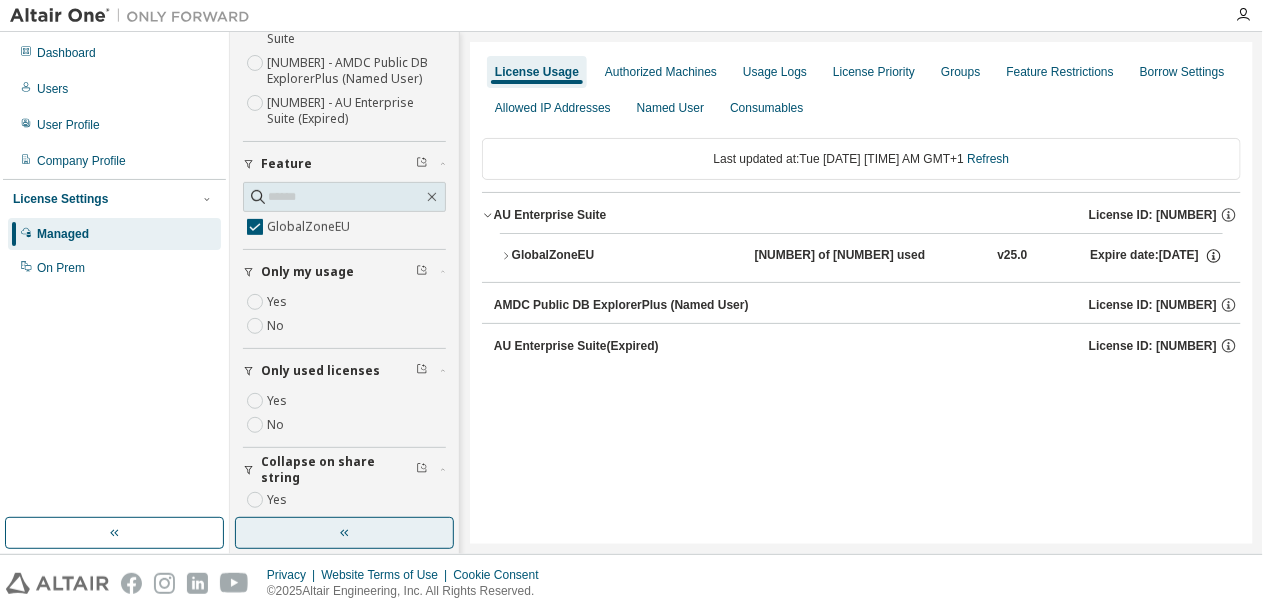 click on "GlobalZoneEU" at bounding box center [602, 256] 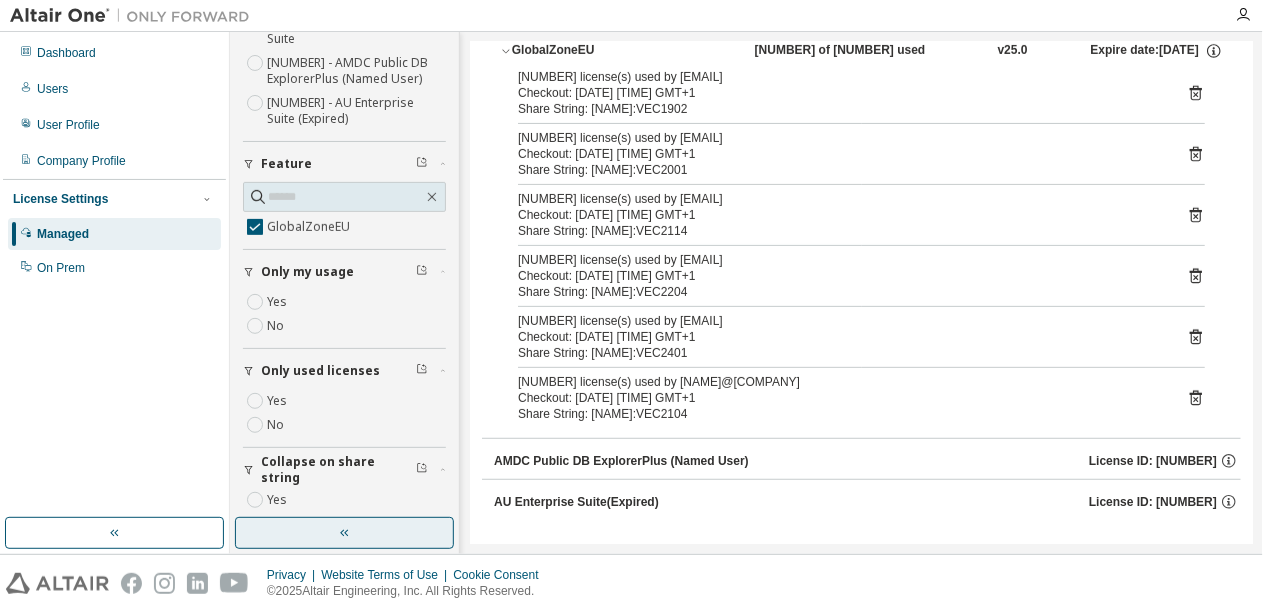 scroll, scrollTop: 110, scrollLeft: 0, axis: vertical 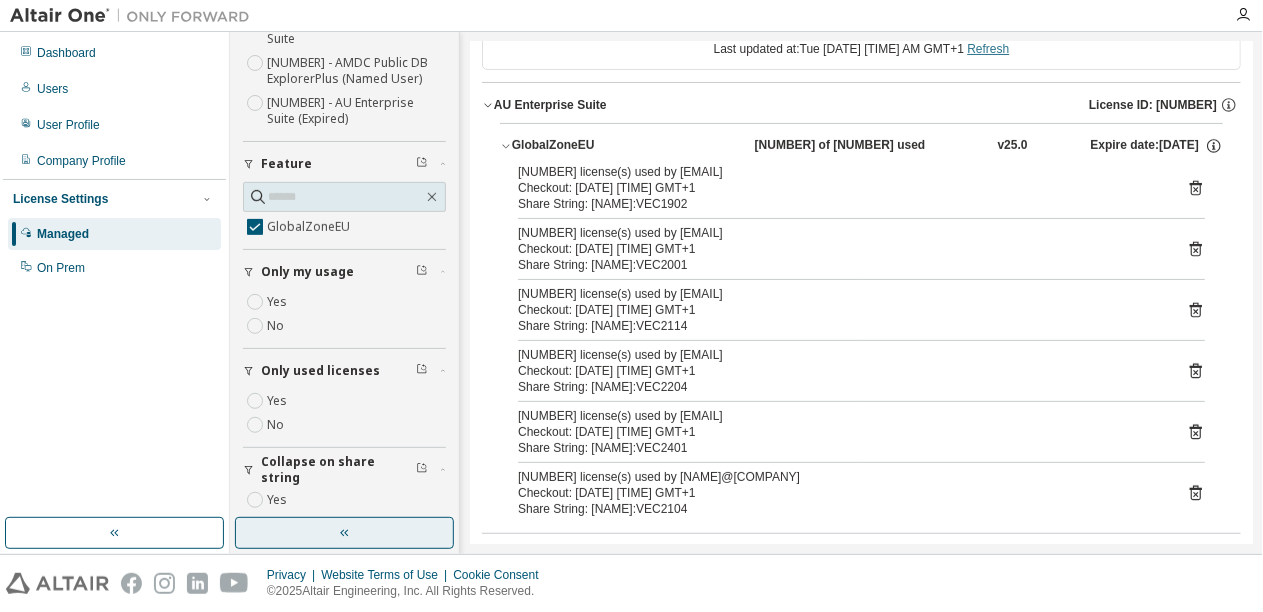 click on "Refresh" at bounding box center (988, 49) 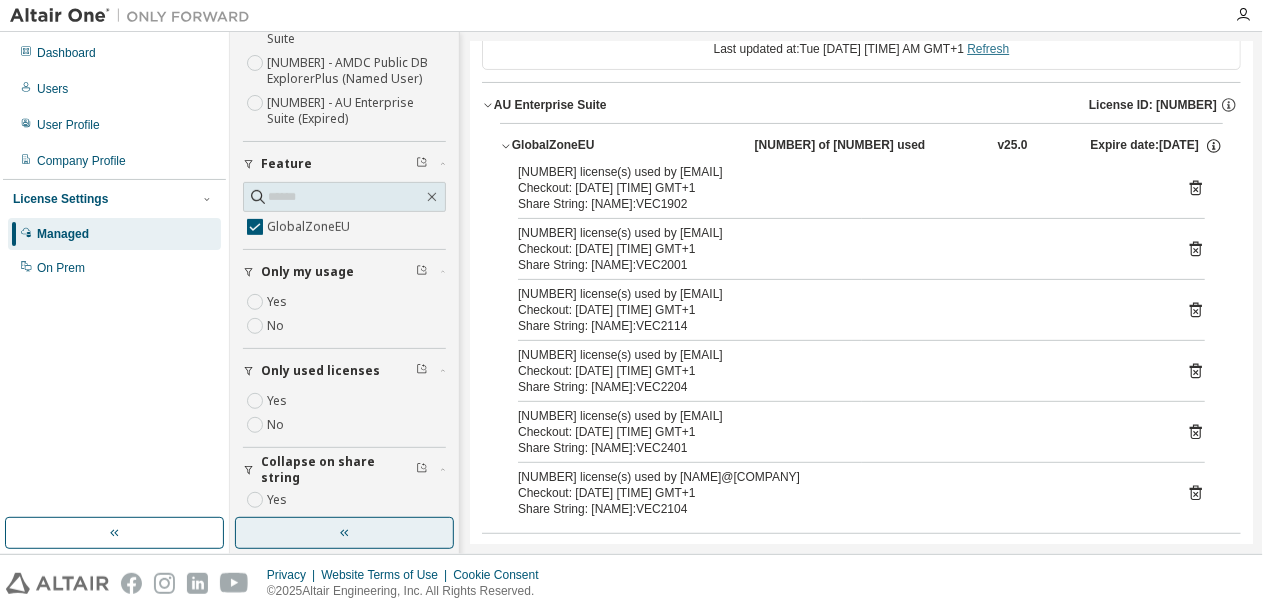 scroll, scrollTop: 0, scrollLeft: 0, axis: both 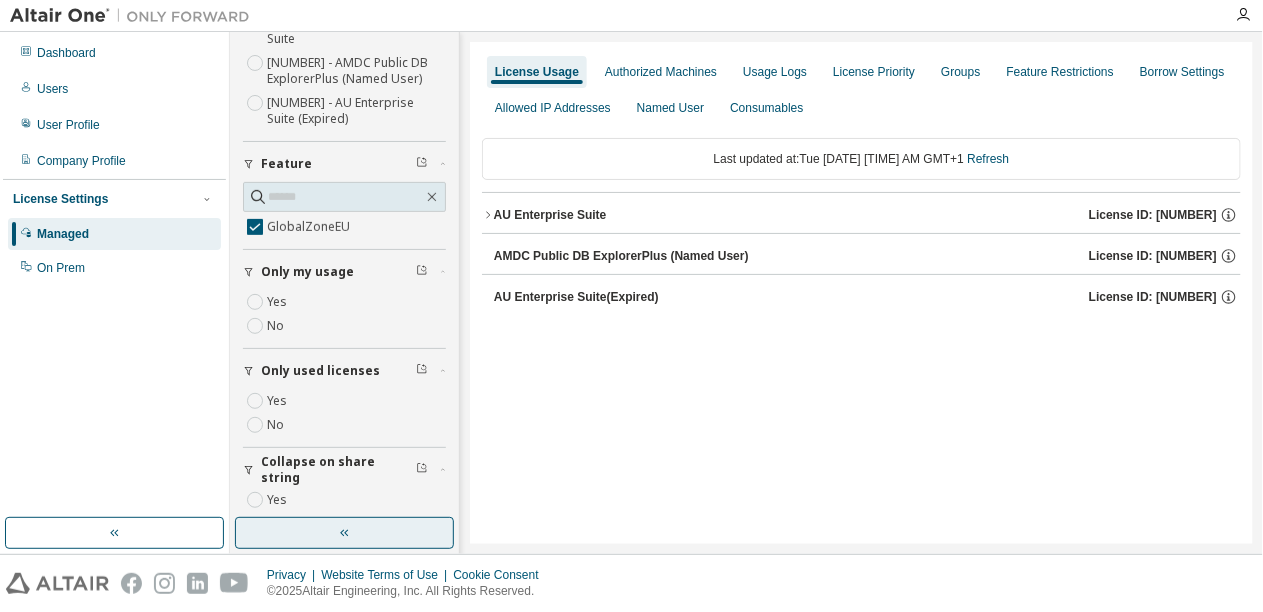 click on "AU Enterprise Suite" at bounding box center (550, 215) 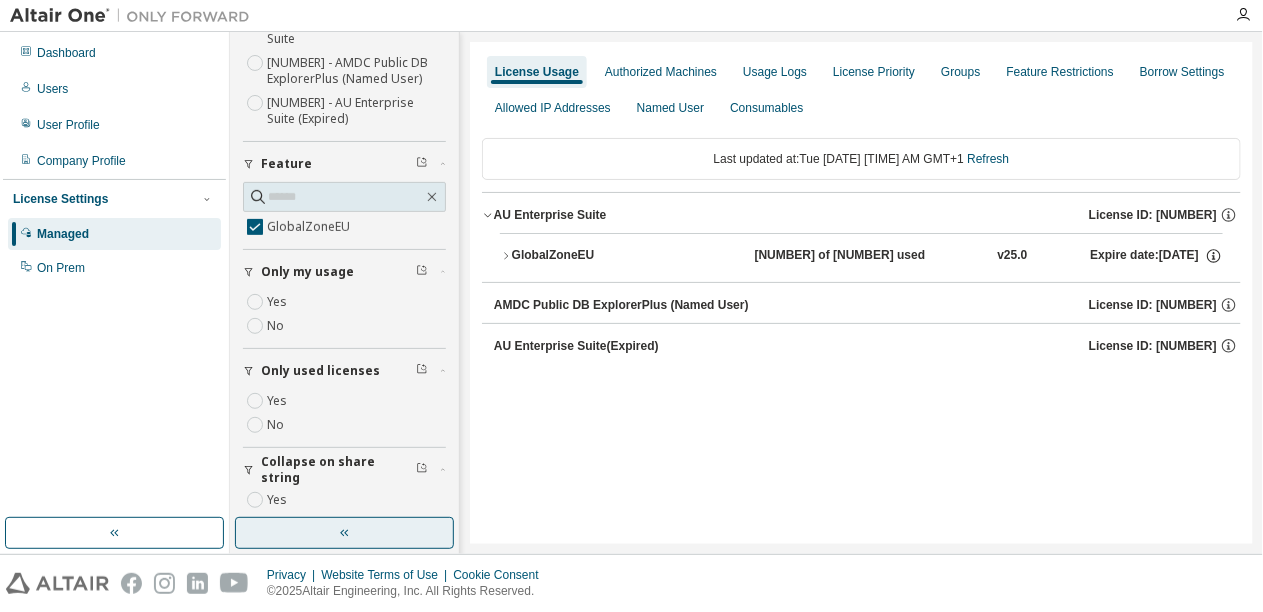 click on "GlobalZoneEU" at bounding box center (602, 256) 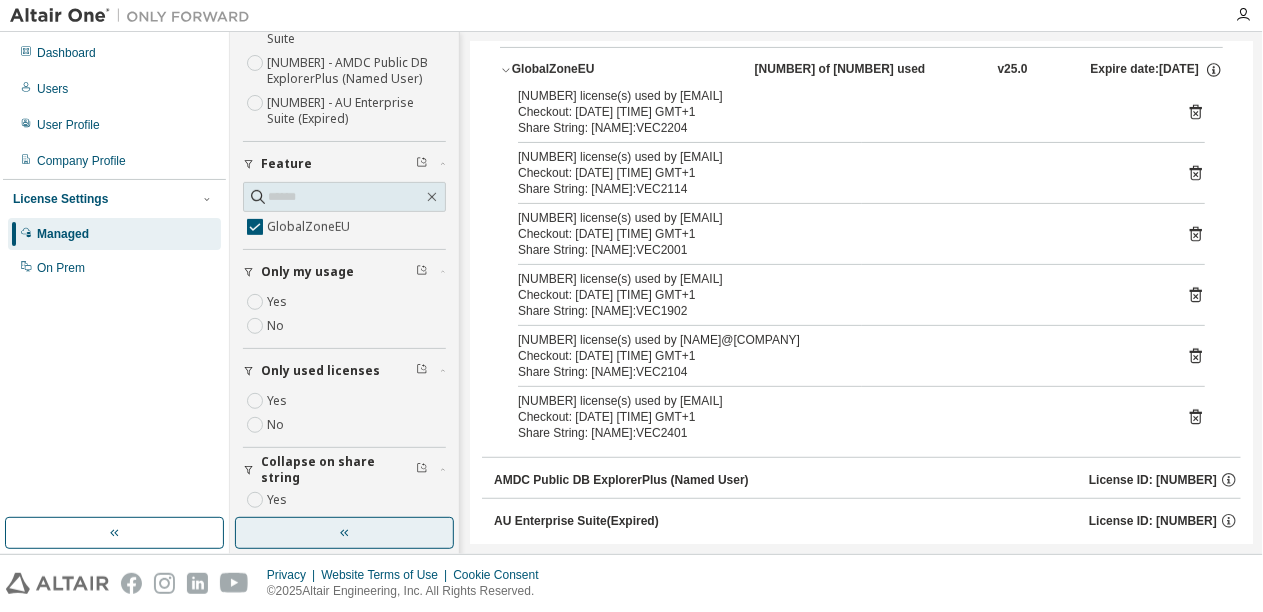 scroll, scrollTop: 188, scrollLeft: 0, axis: vertical 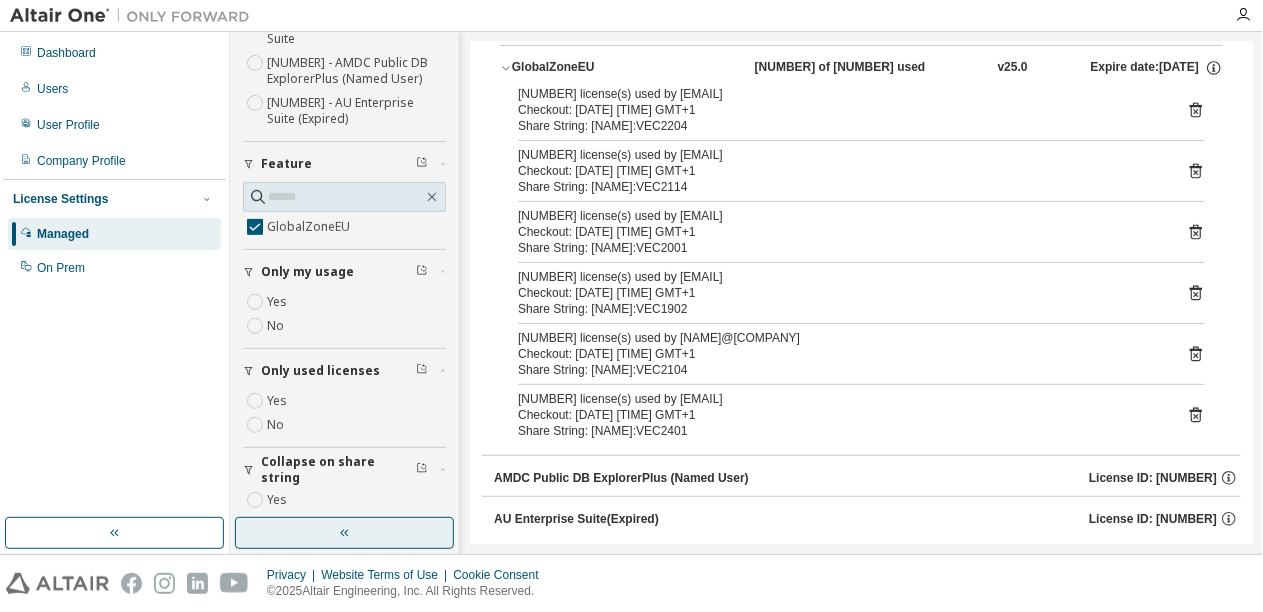 click 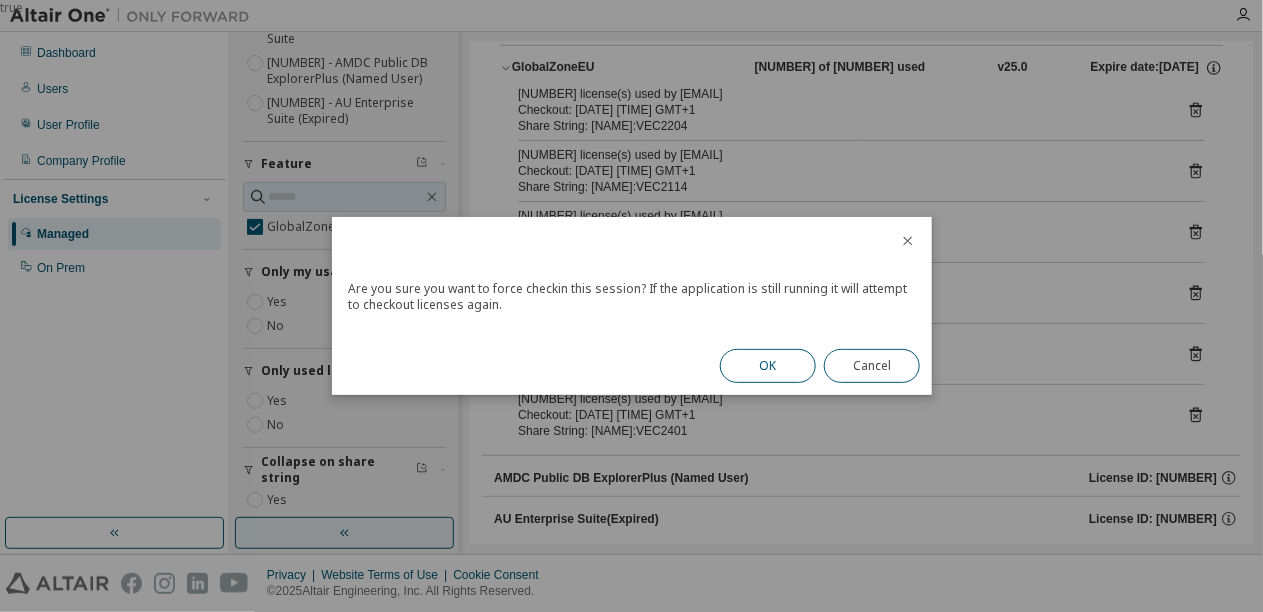 click on "OK" at bounding box center [768, 366] 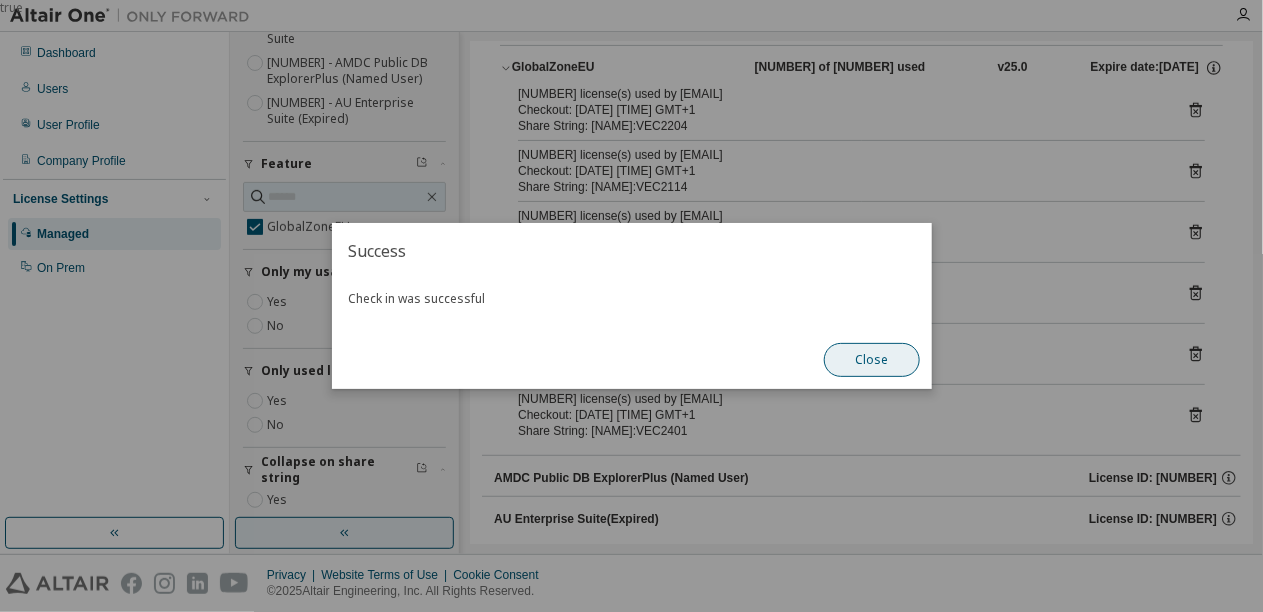 click on "Close" at bounding box center (872, 360) 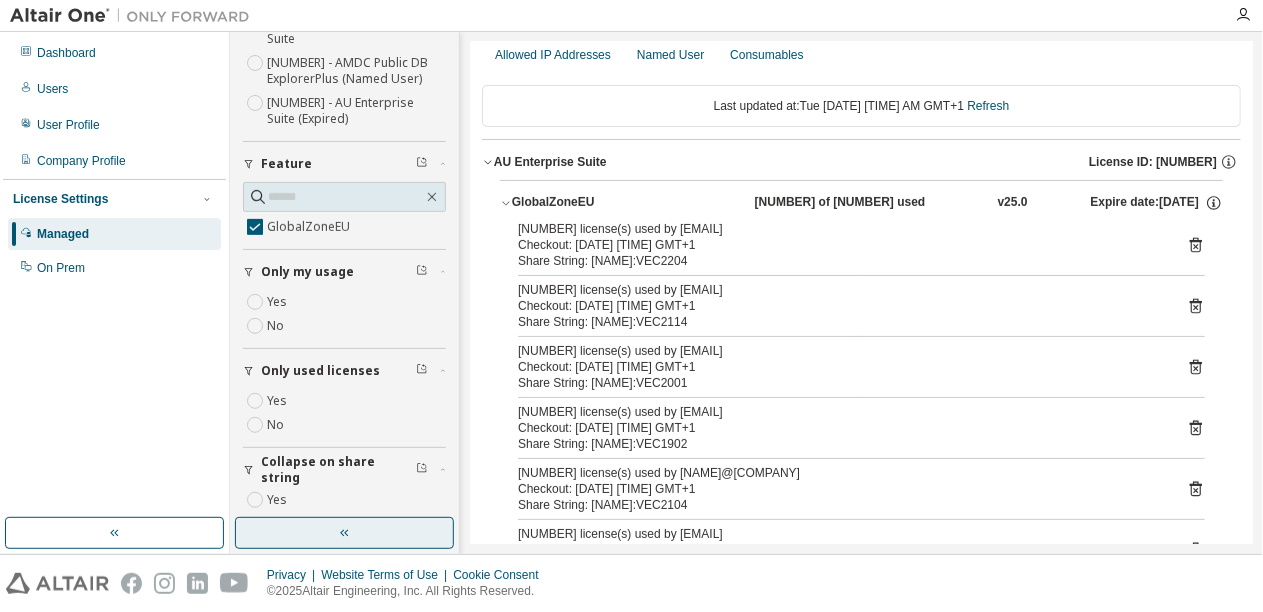 scroll, scrollTop: 0, scrollLeft: 0, axis: both 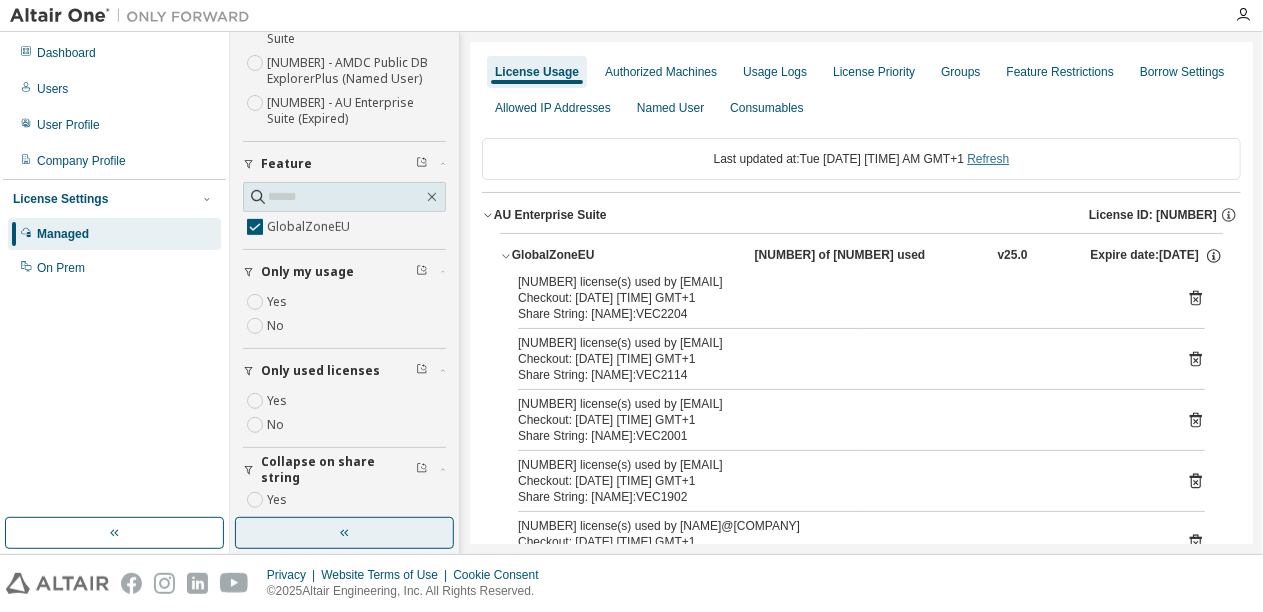 click on "Refresh" at bounding box center [988, 159] 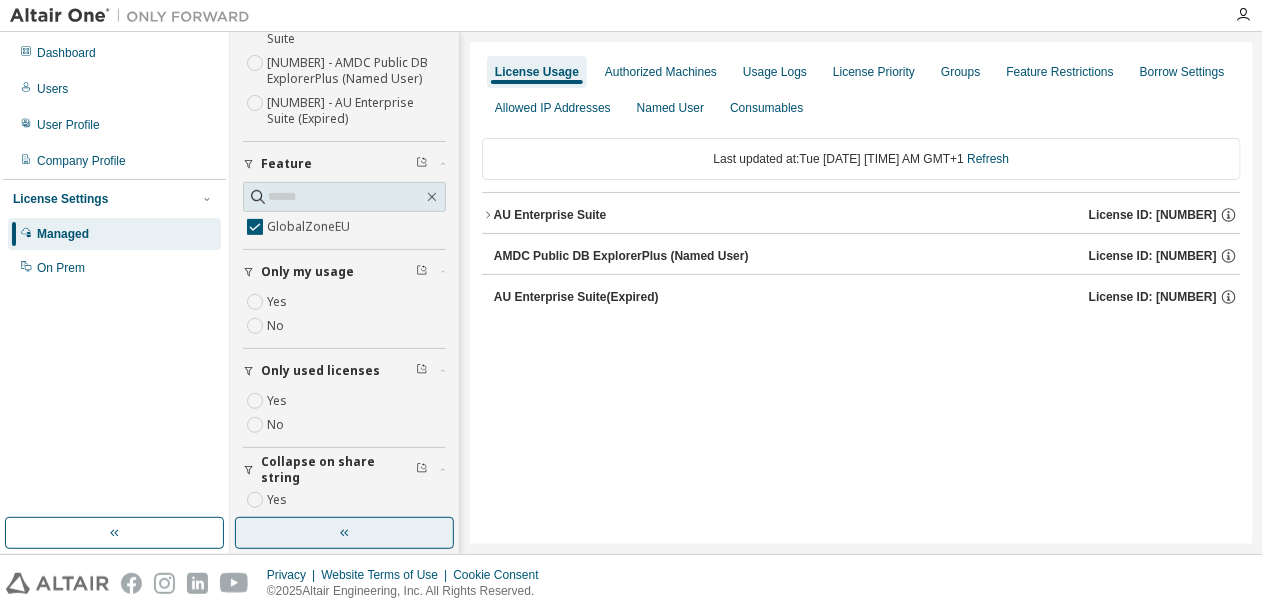 click on "AU Enterprise Suite License ID: [NUMBER]" at bounding box center [861, 215] 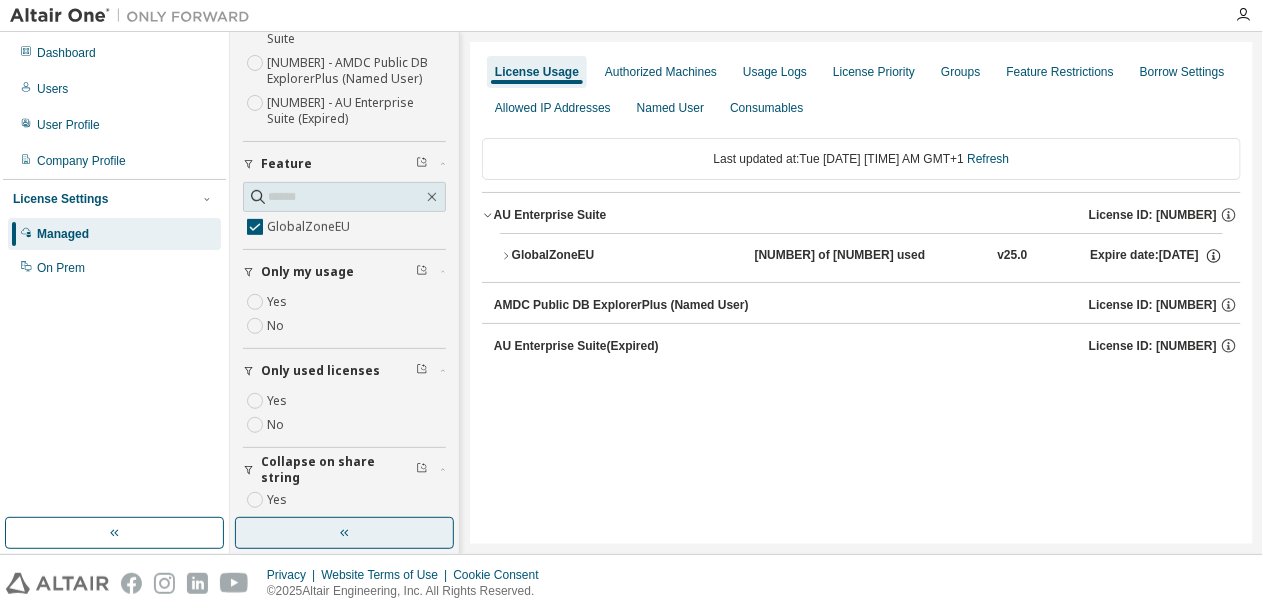 click on "GlobalZoneEU" at bounding box center [602, 256] 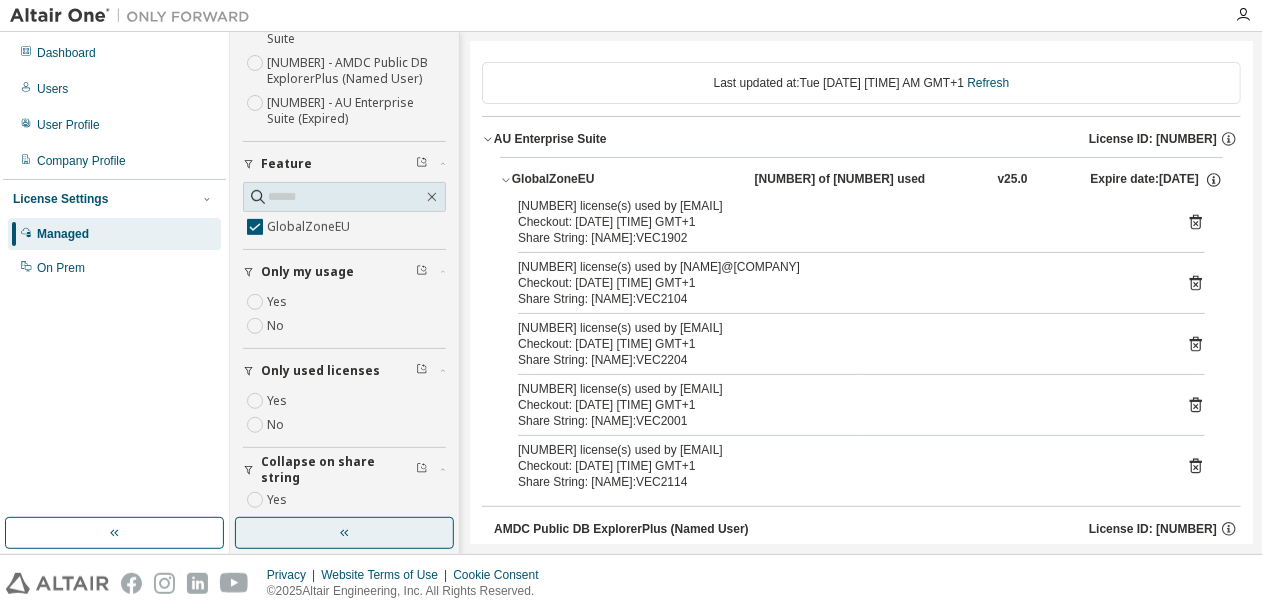 scroll, scrollTop: 49, scrollLeft: 0, axis: vertical 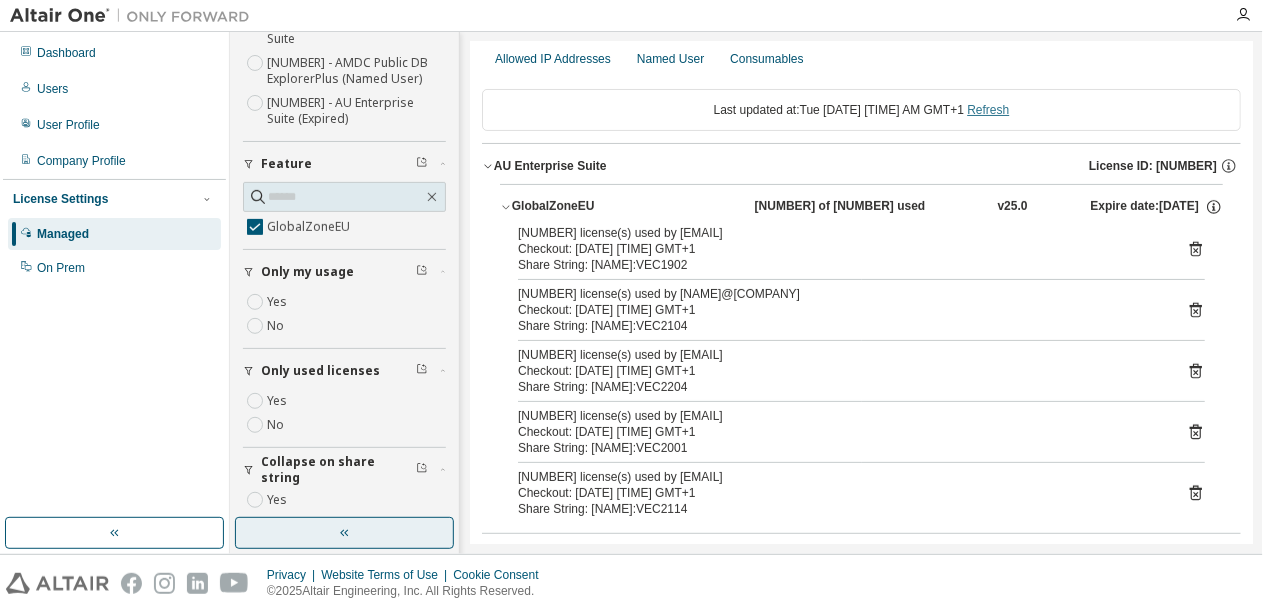 click on "Refresh" at bounding box center [988, 110] 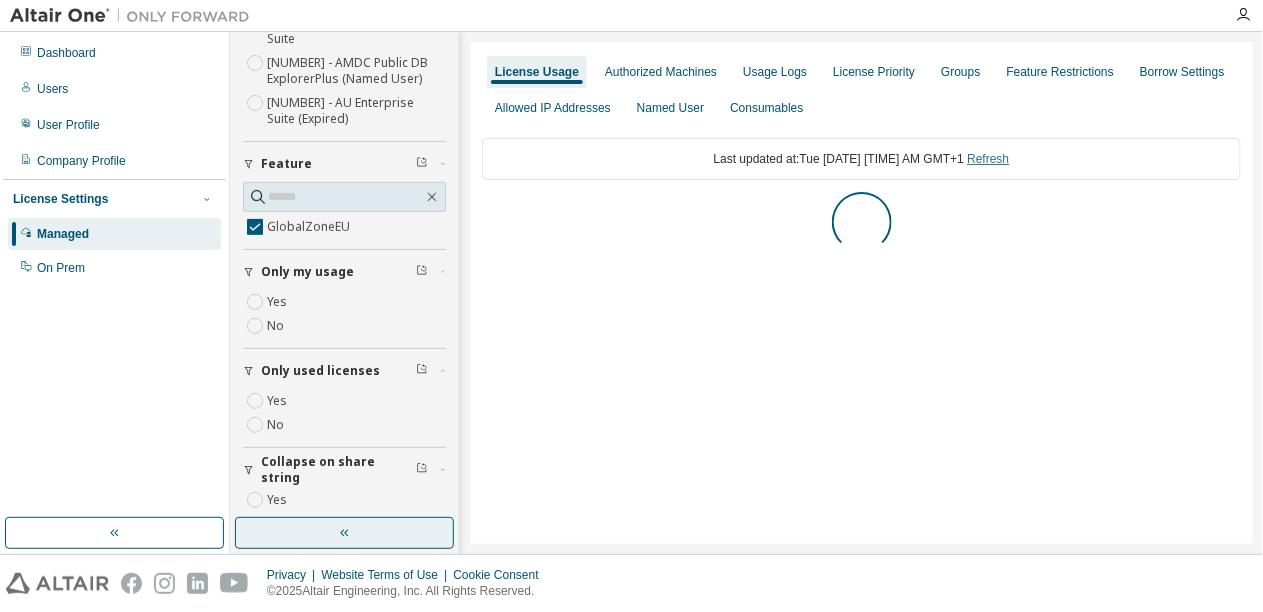 scroll, scrollTop: 0, scrollLeft: 0, axis: both 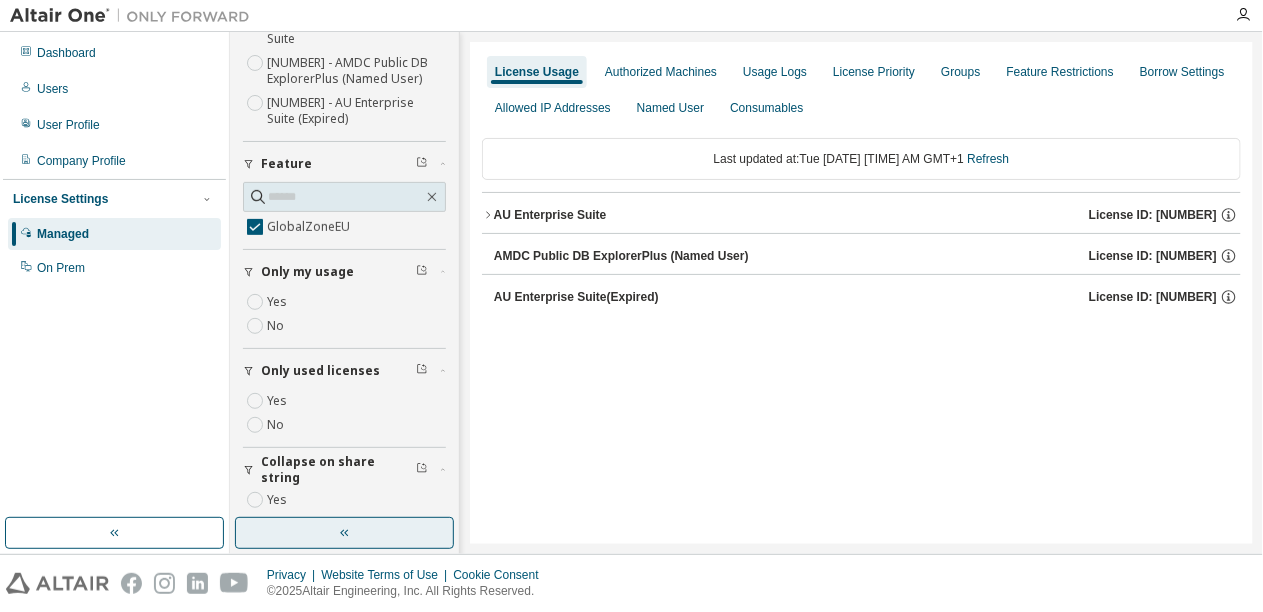 click on "AU Enterprise Suite" at bounding box center (550, 215) 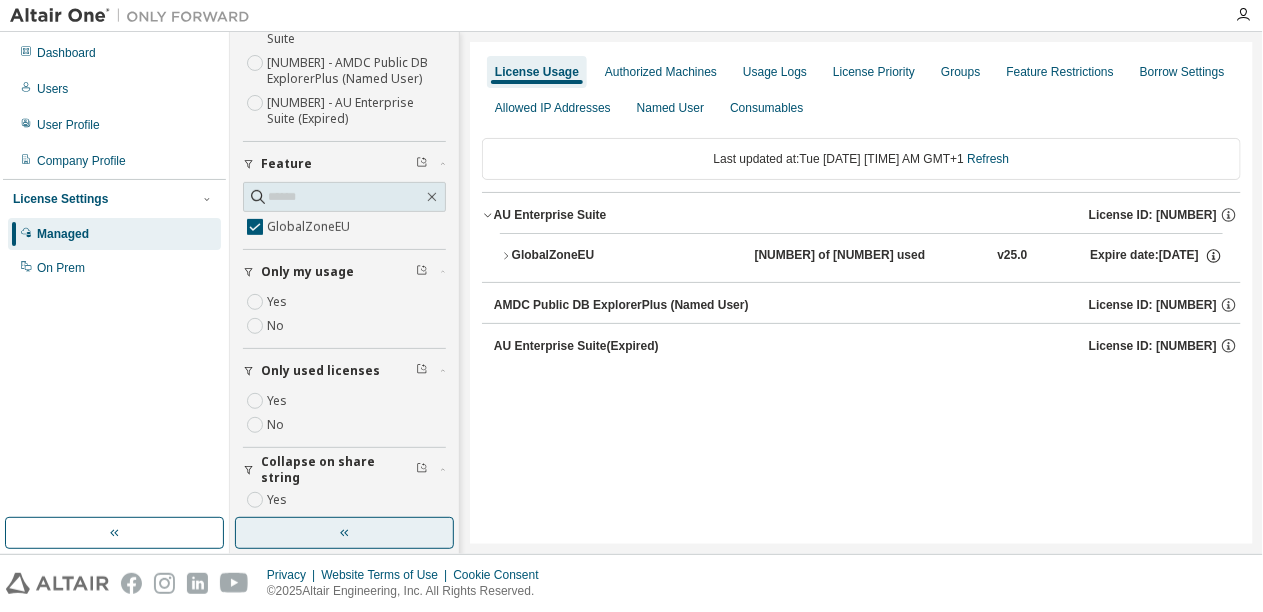 click on "GlobalZoneEU" at bounding box center (602, 256) 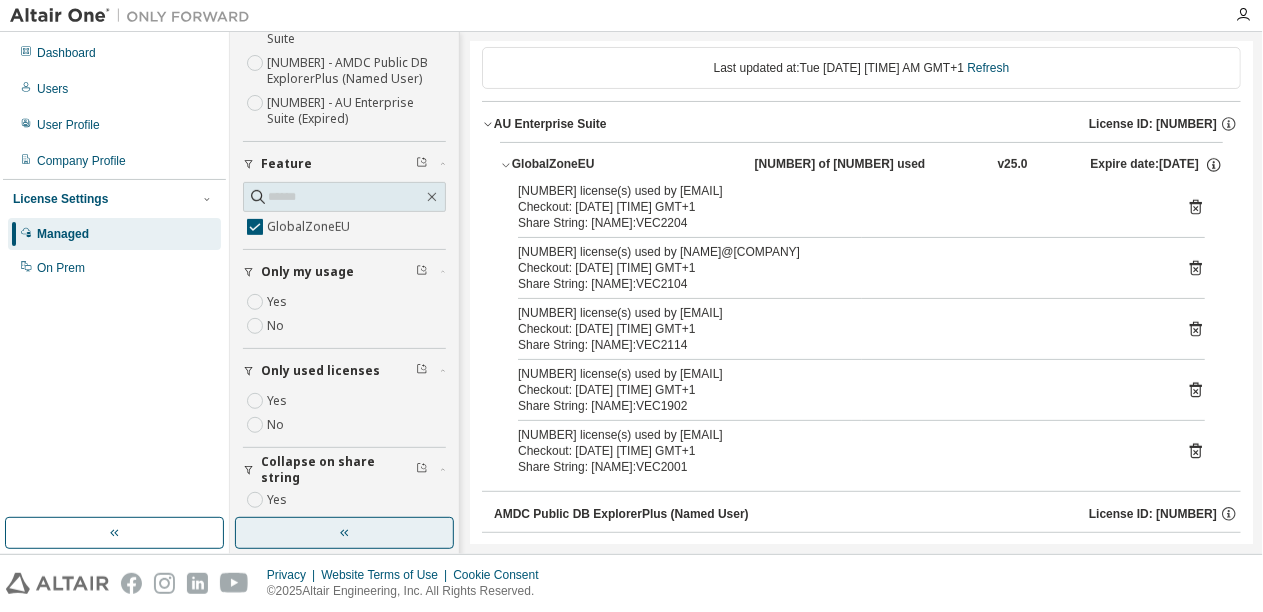 scroll, scrollTop: 94, scrollLeft: 0, axis: vertical 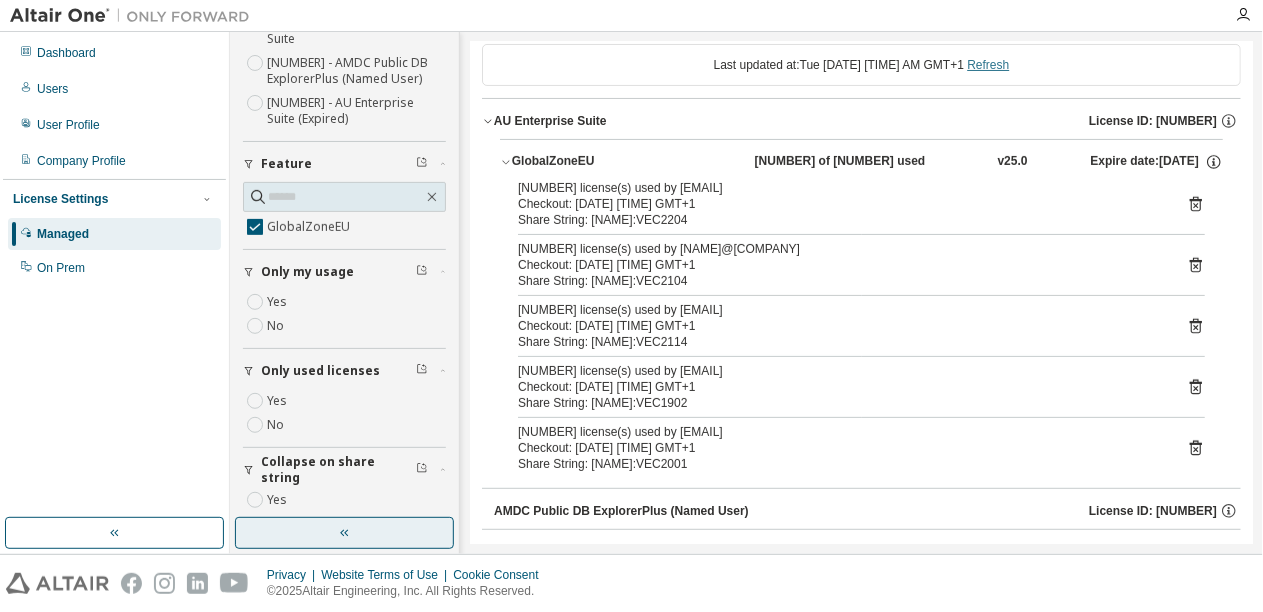click on "Refresh" at bounding box center [988, 65] 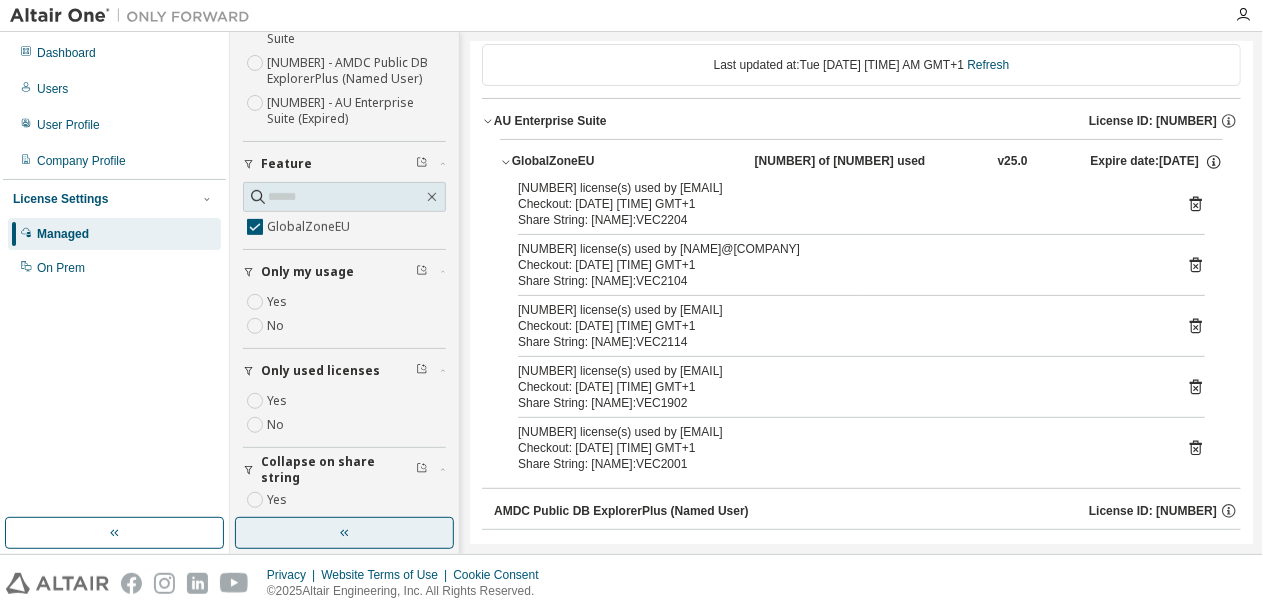 scroll, scrollTop: 0, scrollLeft: 0, axis: both 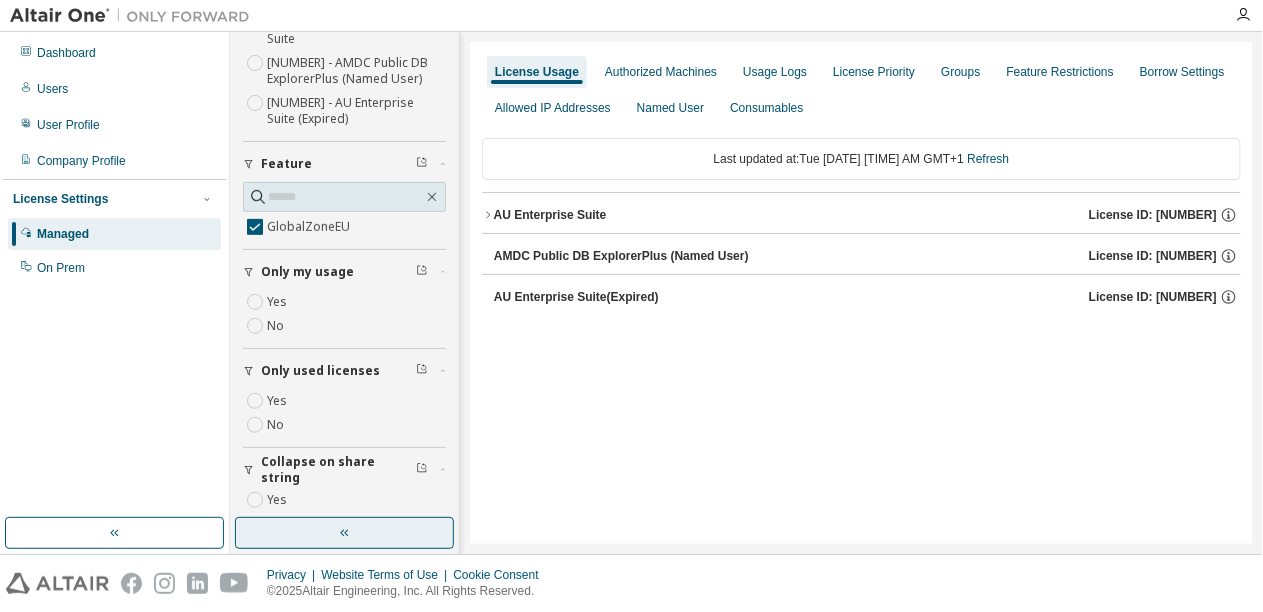 click on "AU Enterprise Suite" at bounding box center (550, 215) 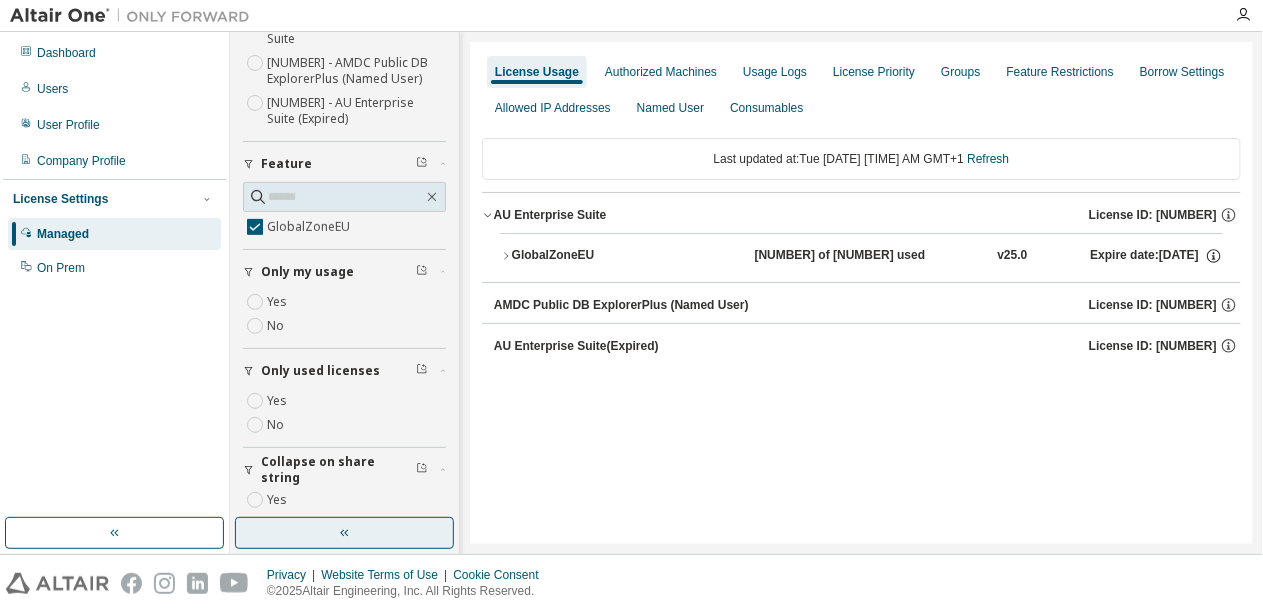 click on "GlobalZoneEU" at bounding box center [602, 256] 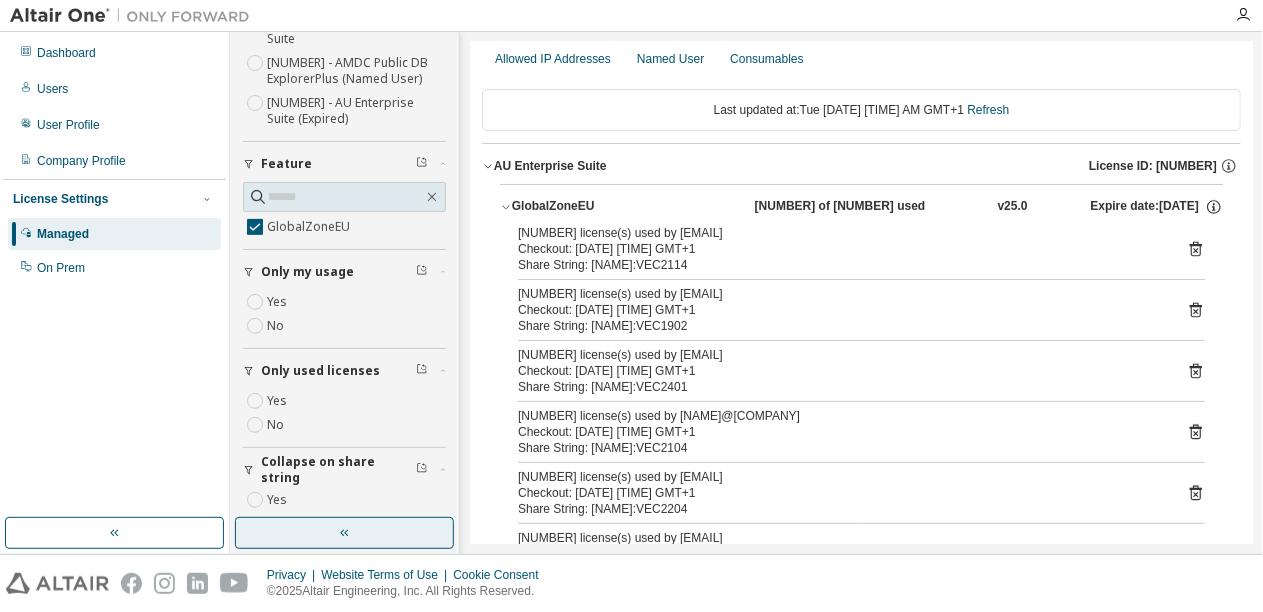 scroll, scrollTop: 94, scrollLeft: 0, axis: vertical 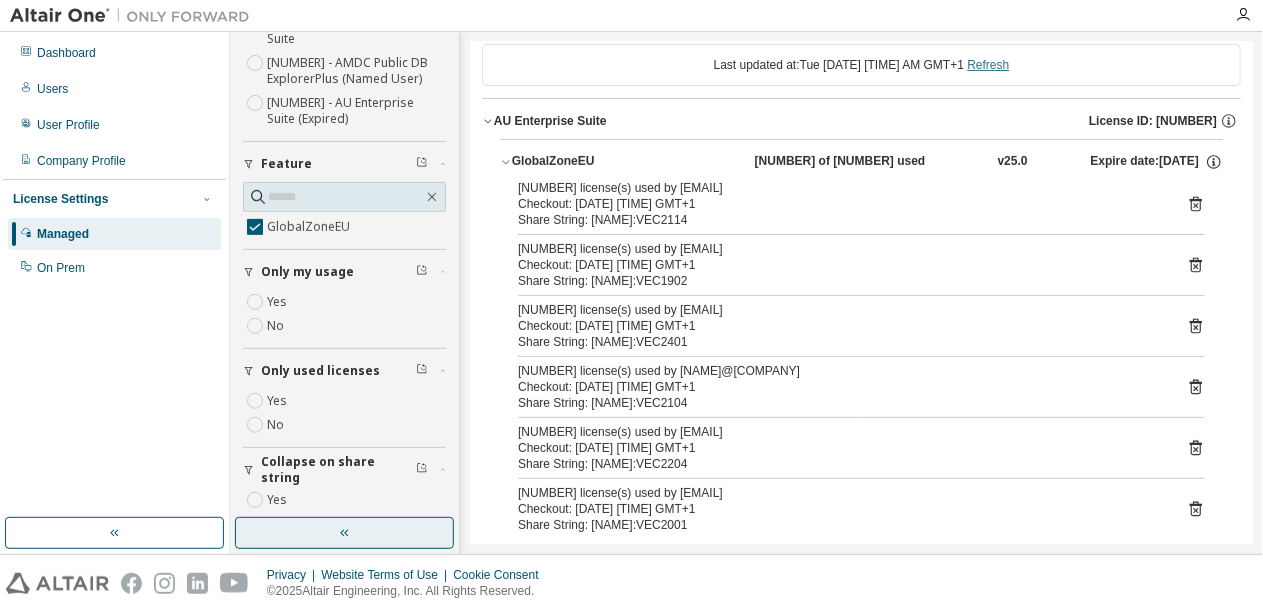 click on "Refresh" at bounding box center (988, 65) 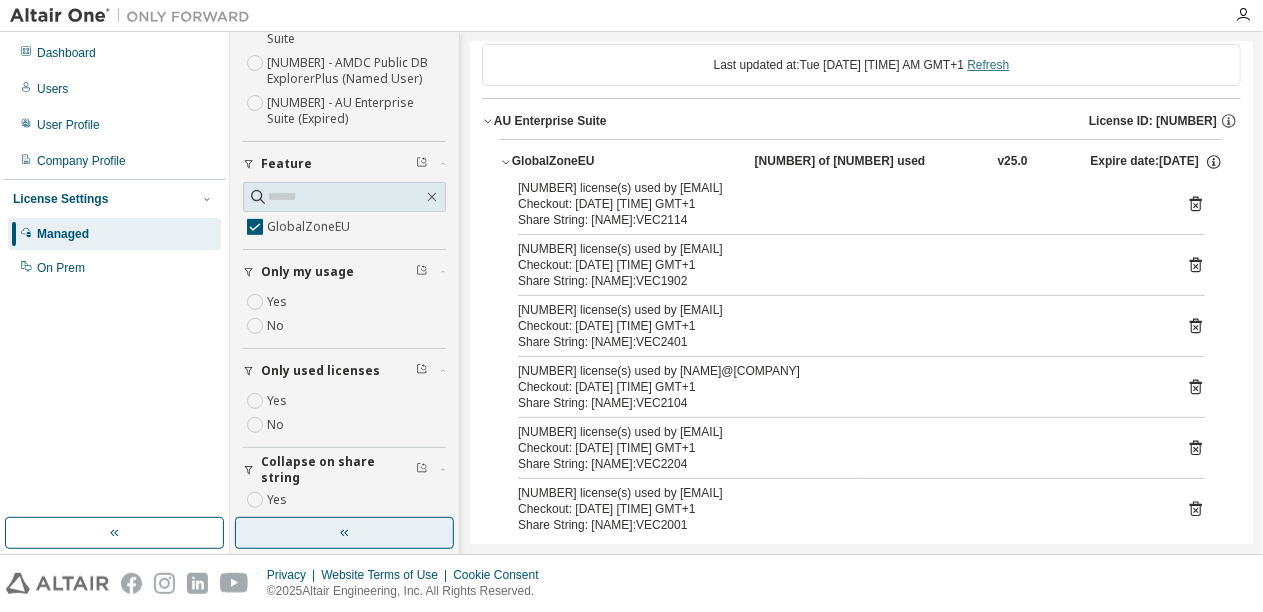 scroll, scrollTop: 0, scrollLeft: 0, axis: both 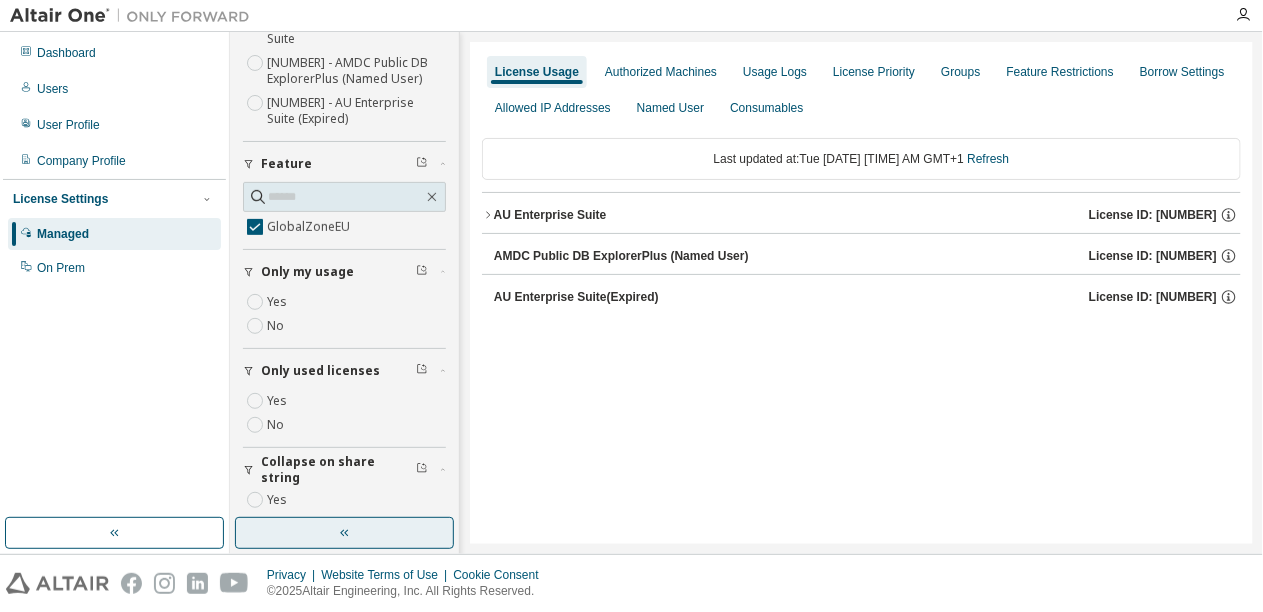 click on "AU Enterprise Suite" at bounding box center [550, 215] 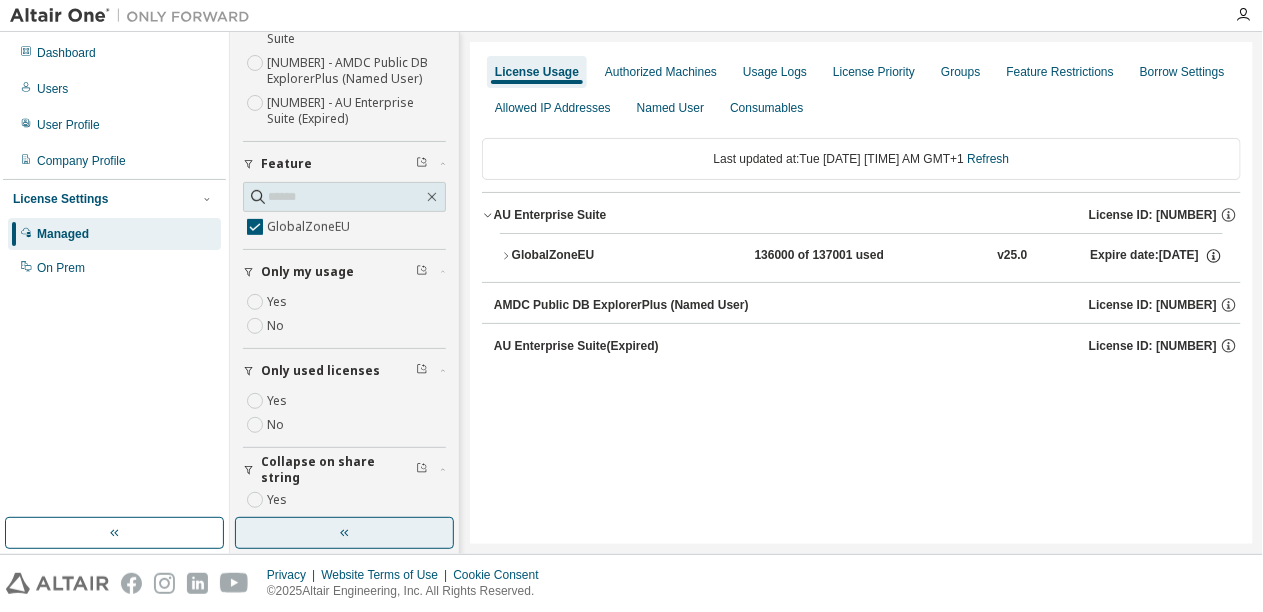 click on "GlobalZoneEU" at bounding box center [602, 256] 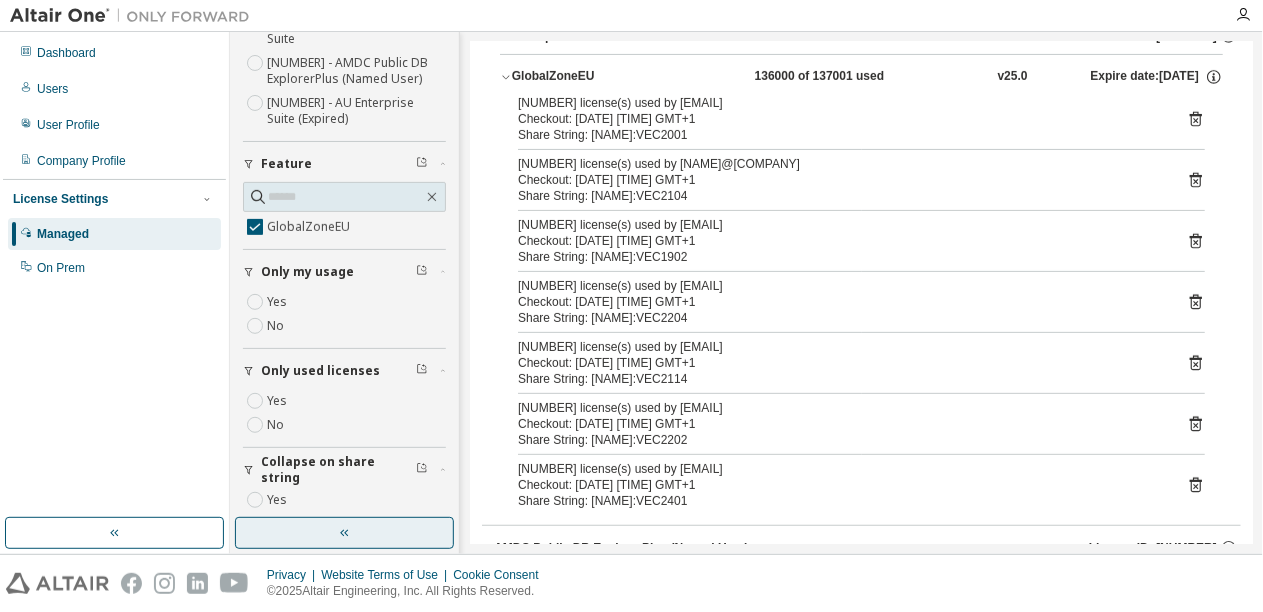 scroll, scrollTop: 188, scrollLeft: 0, axis: vertical 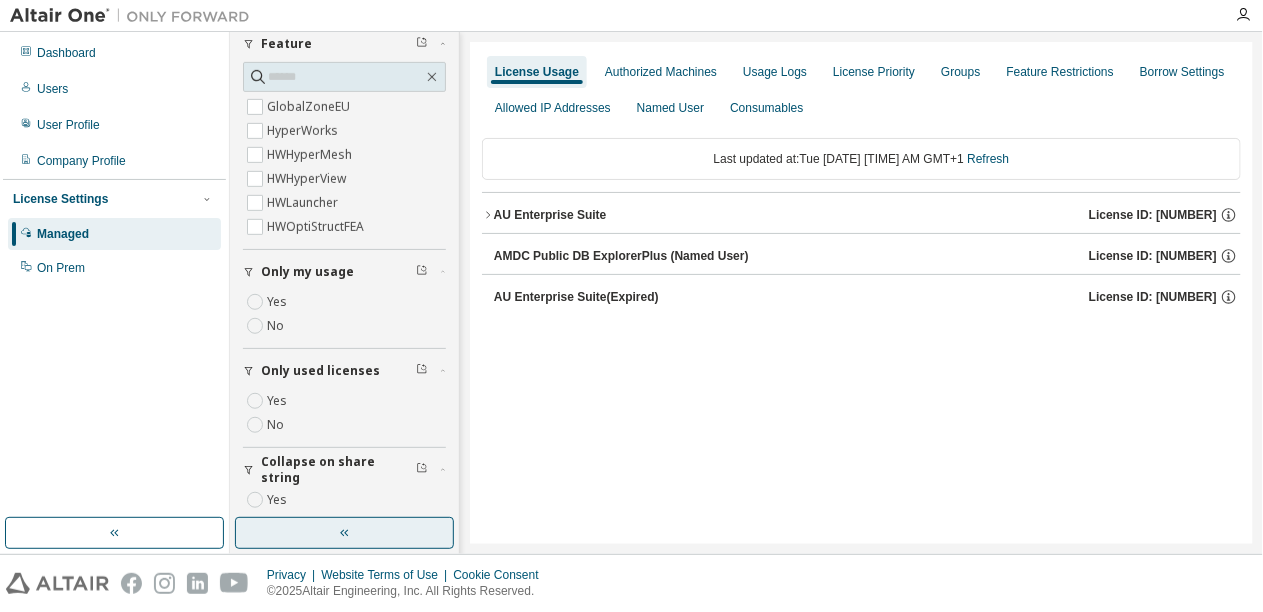 click on "AU Enterprise Suite" at bounding box center (550, 215) 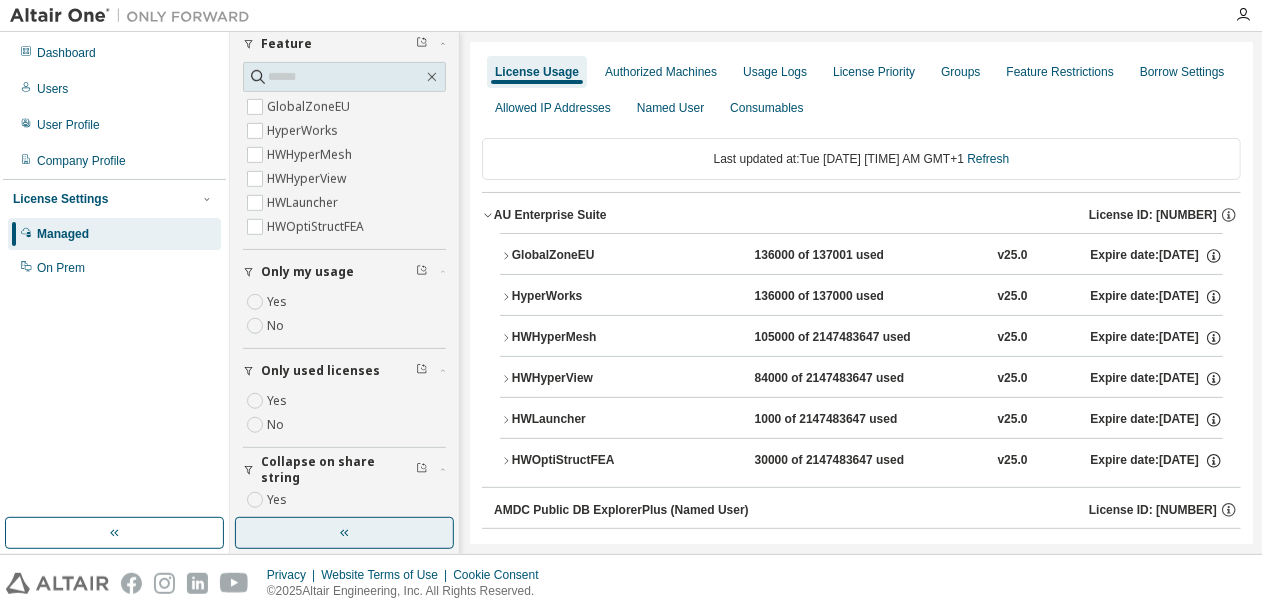 click on "HWOptiStructFEA" at bounding box center [602, 461] 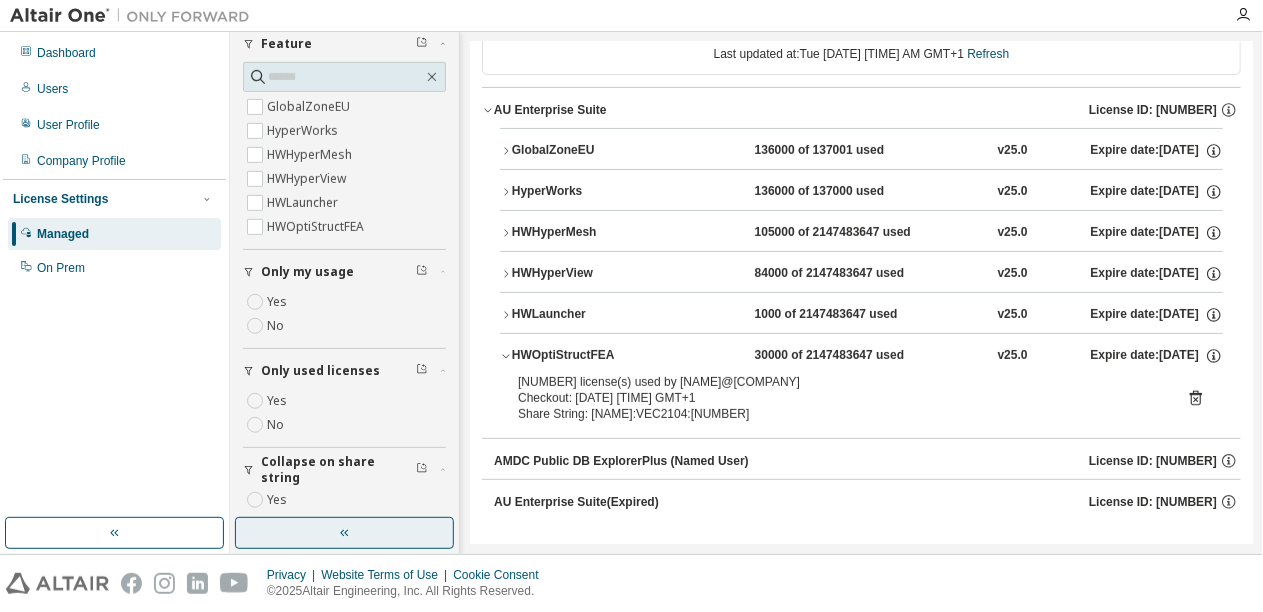 scroll, scrollTop: 10, scrollLeft: 0, axis: vertical 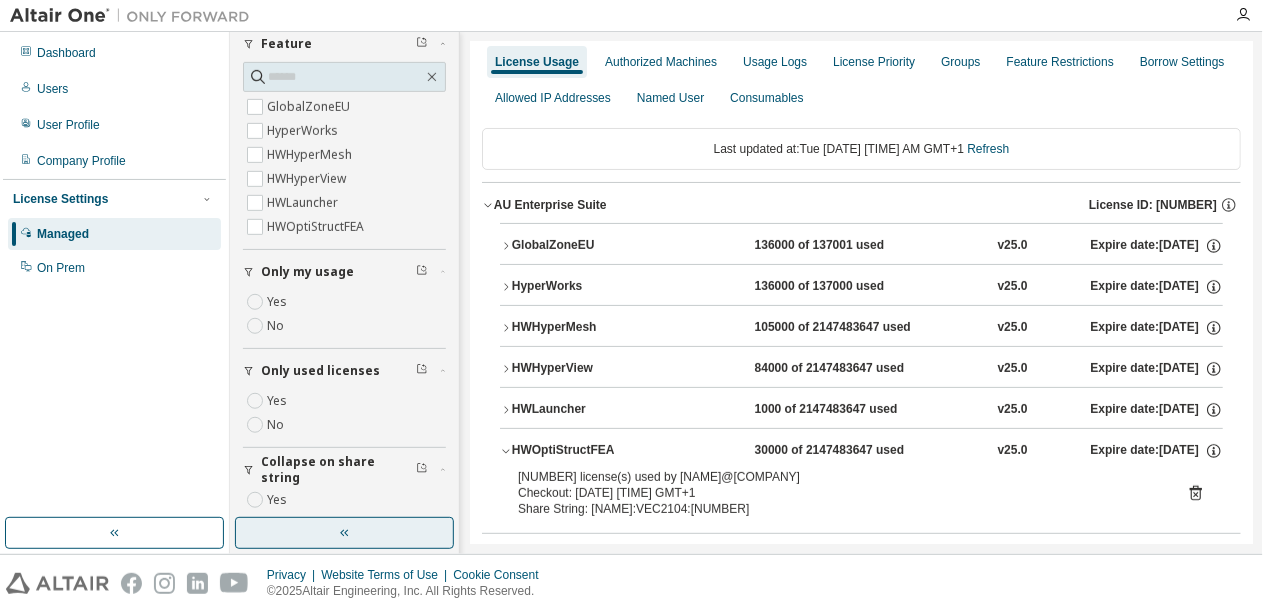 click on "GlobalZoneEU" at bounding box center (602, 246) 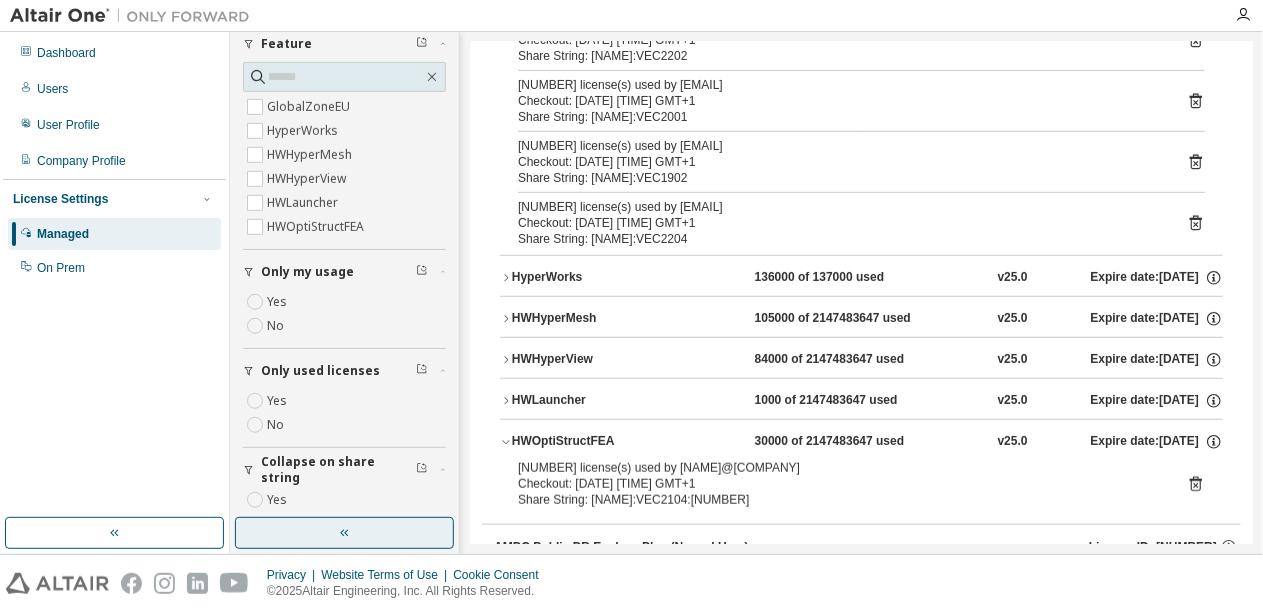 scroll, scrollTop: 482, scrollLeft: 0, axis: vertical 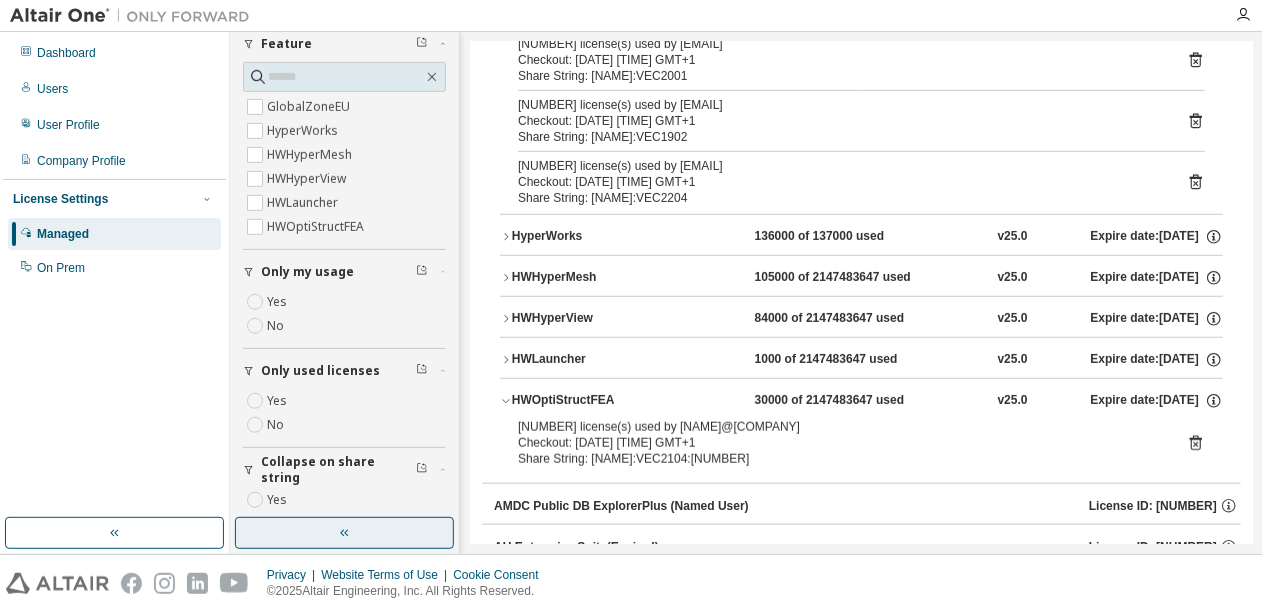 click on "HWHyperMesh" at bounding box center (602, 278) 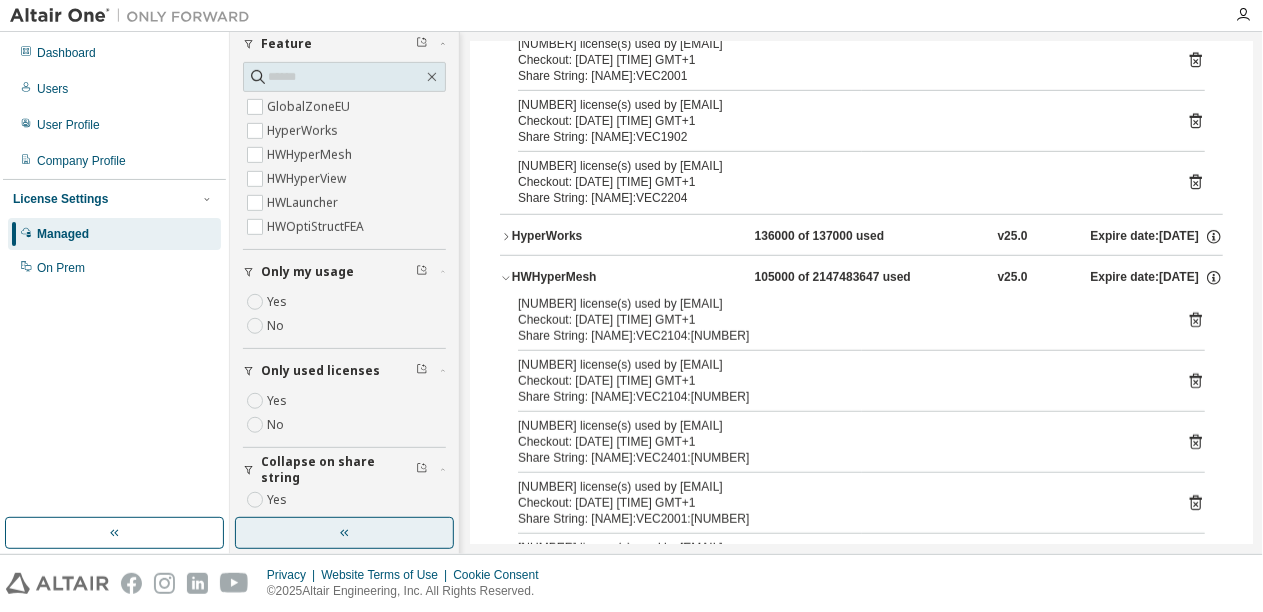 scroll, scrollTop: 576, scrollLeft: 0, axis: vertical 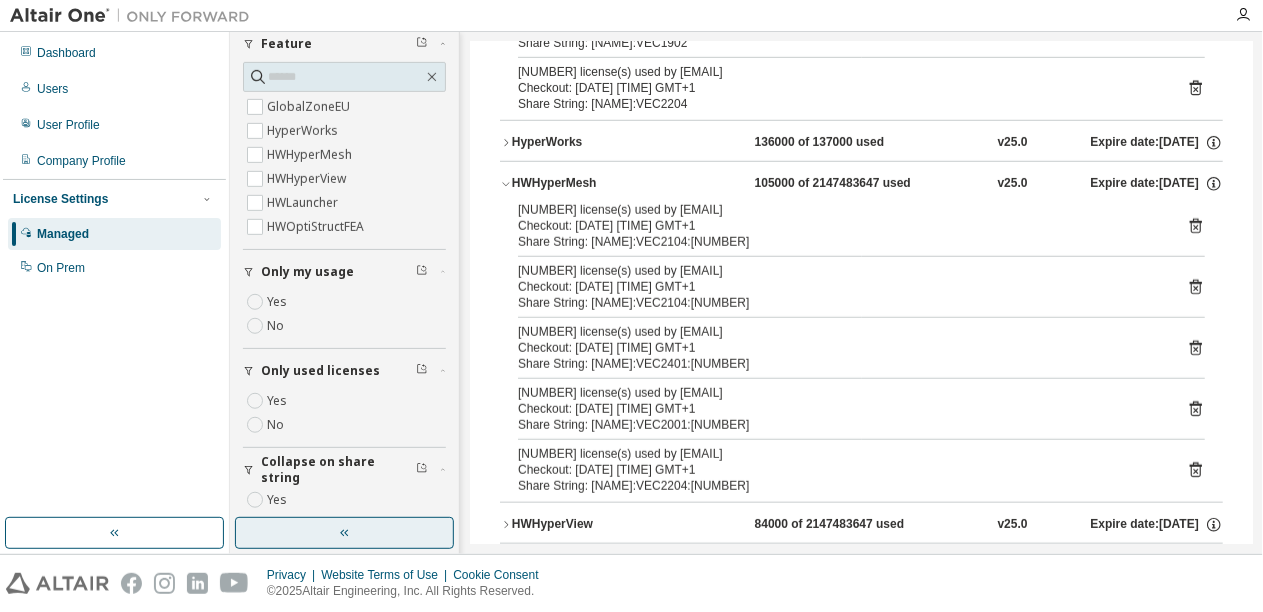 click on "HWHyperMesh" at bounding box center (602, 184) 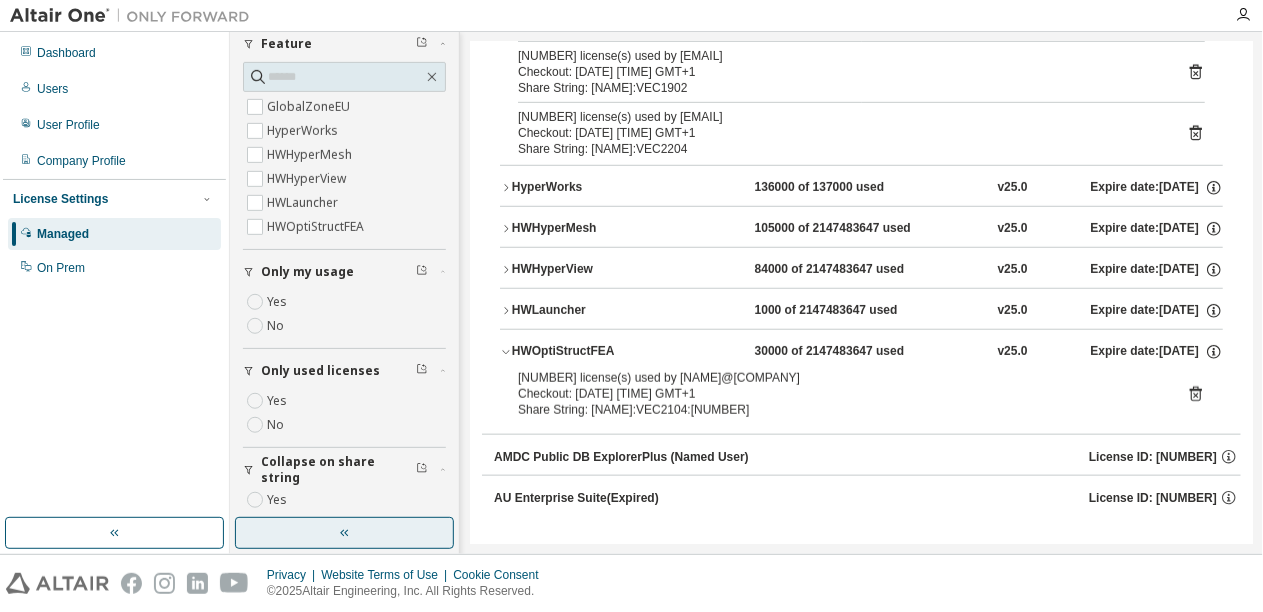 scroll, scrollTop: 524, scrollLeft: 0, axis: vertical 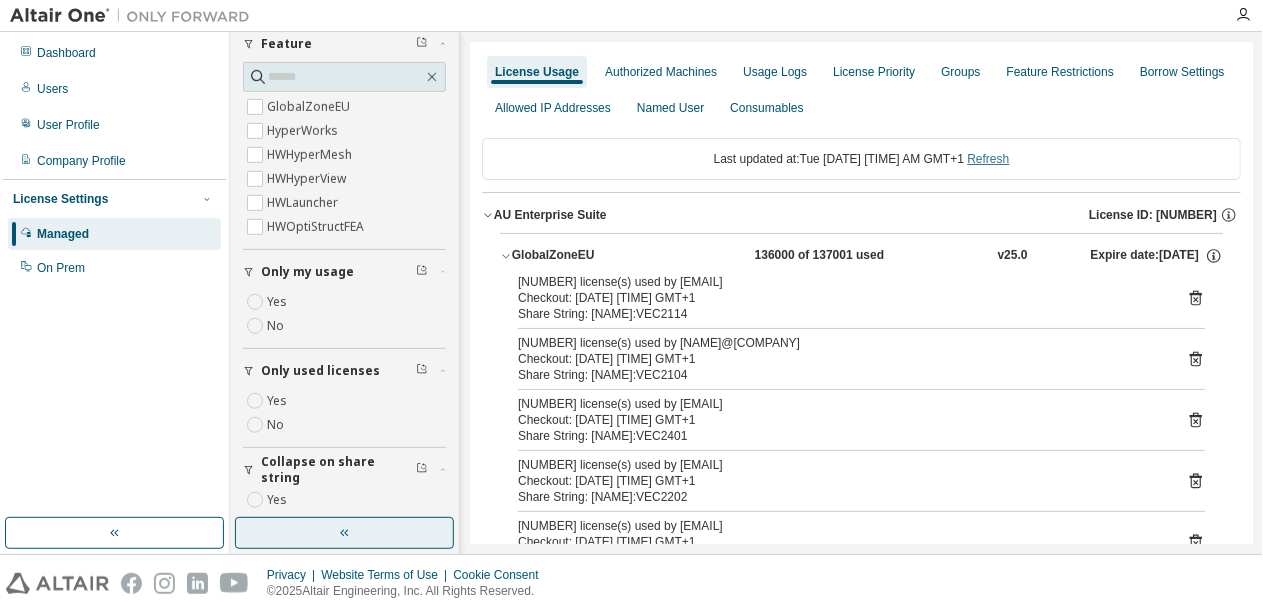 click on "Refresh" at bounding box center (988, 159) 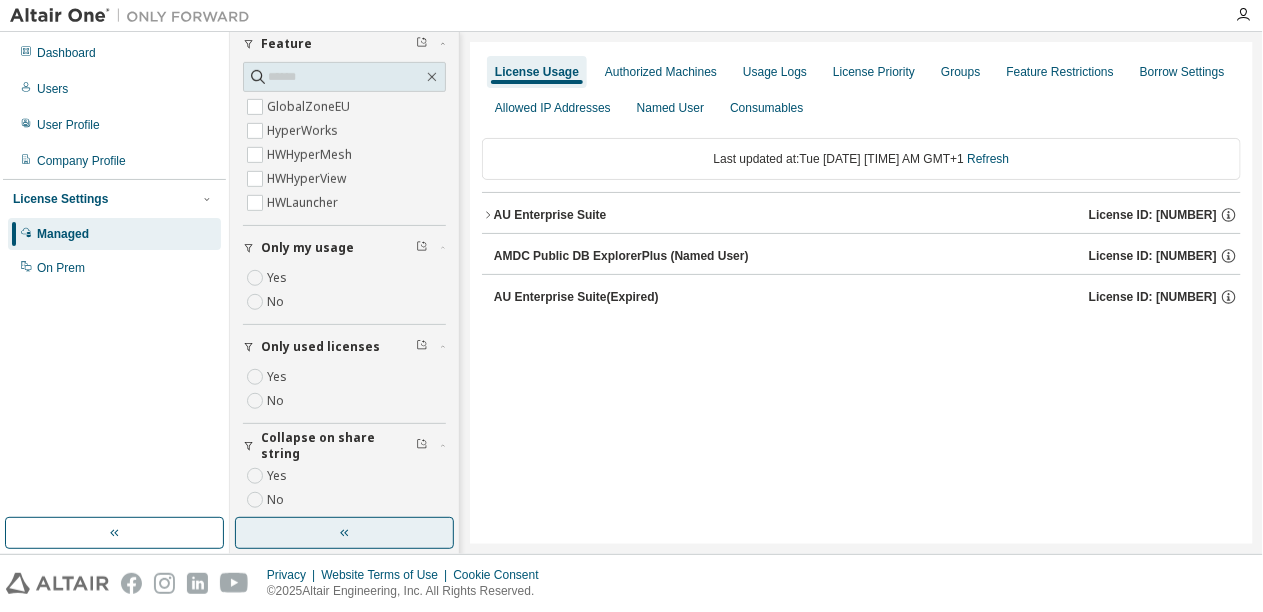 scroll, scrollTop: 284, scrollLeft: 0, axis: vertical 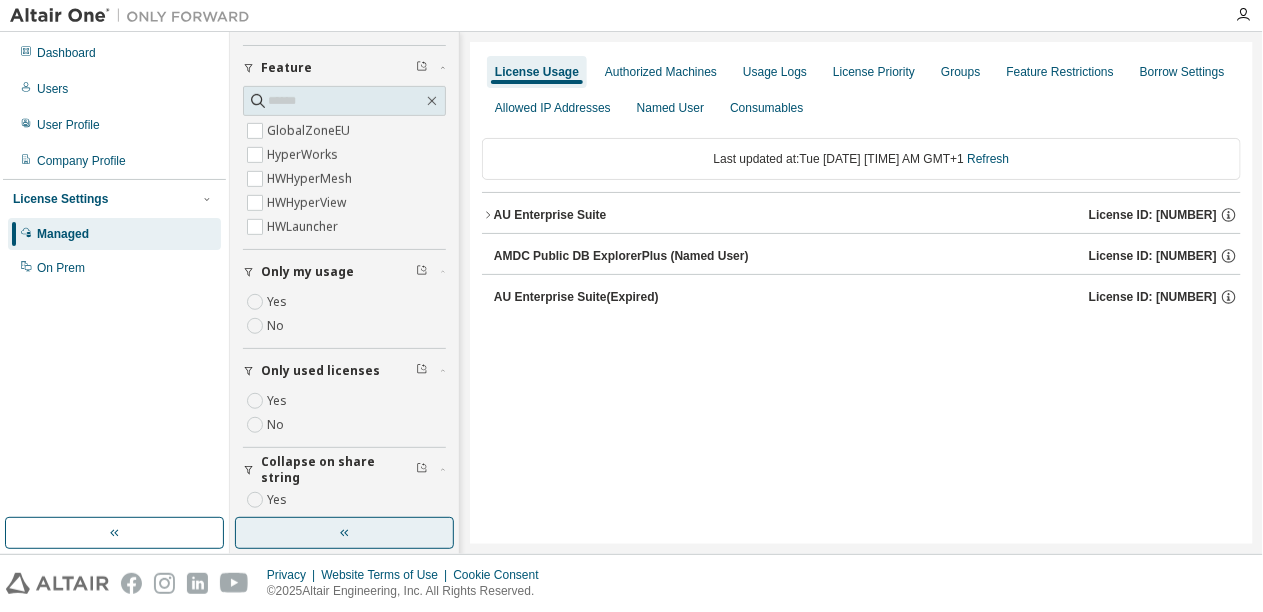 click on "AU Enterprise Suite" at bounding box center (550, 215) 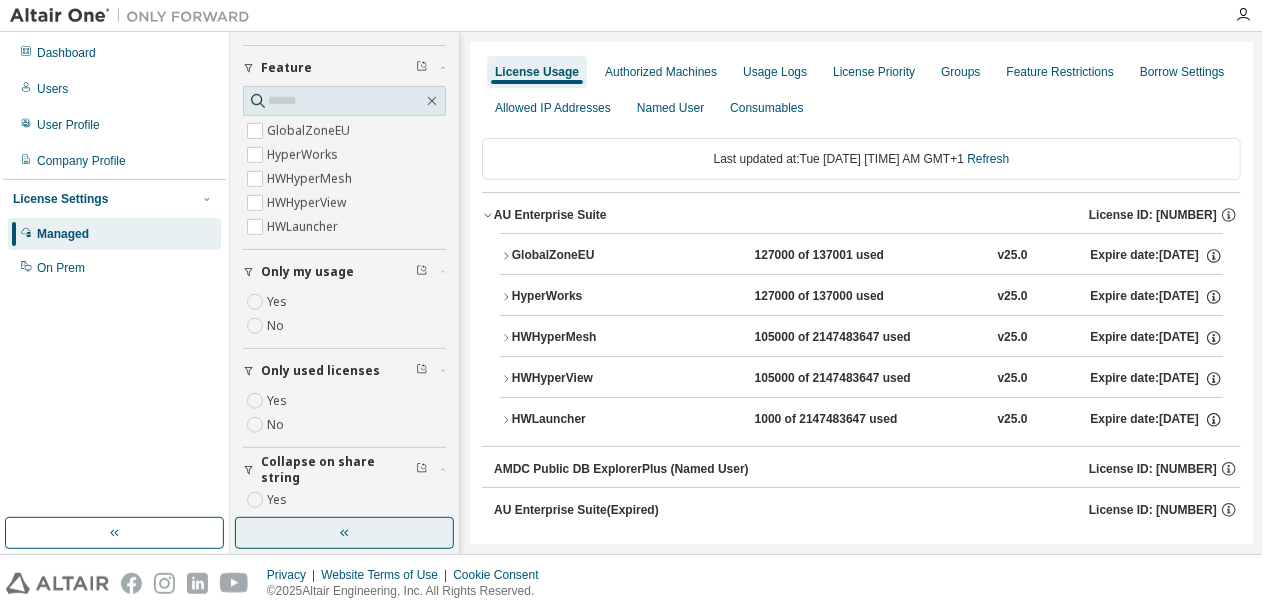 click on "GlobalZoneEU" at bounding box center (602, 256) 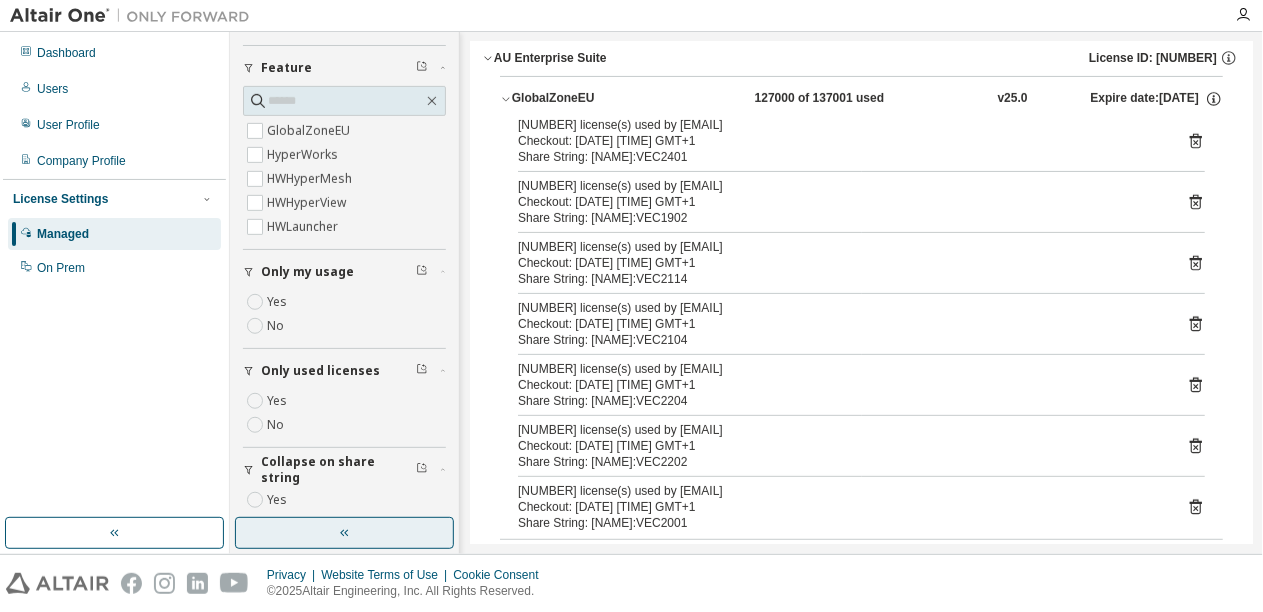 scroll, scrollTop: 188, scrollLeft: 0, axis: vertical 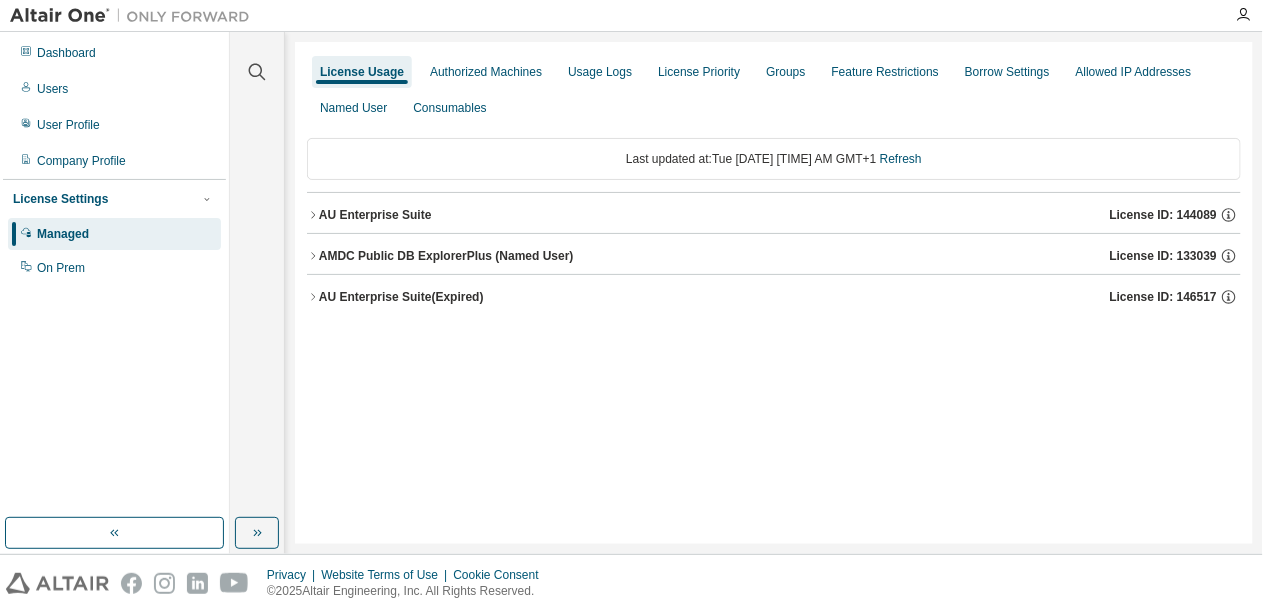 click on "AU Enterprise Suite" at bounding box center [375, 215] 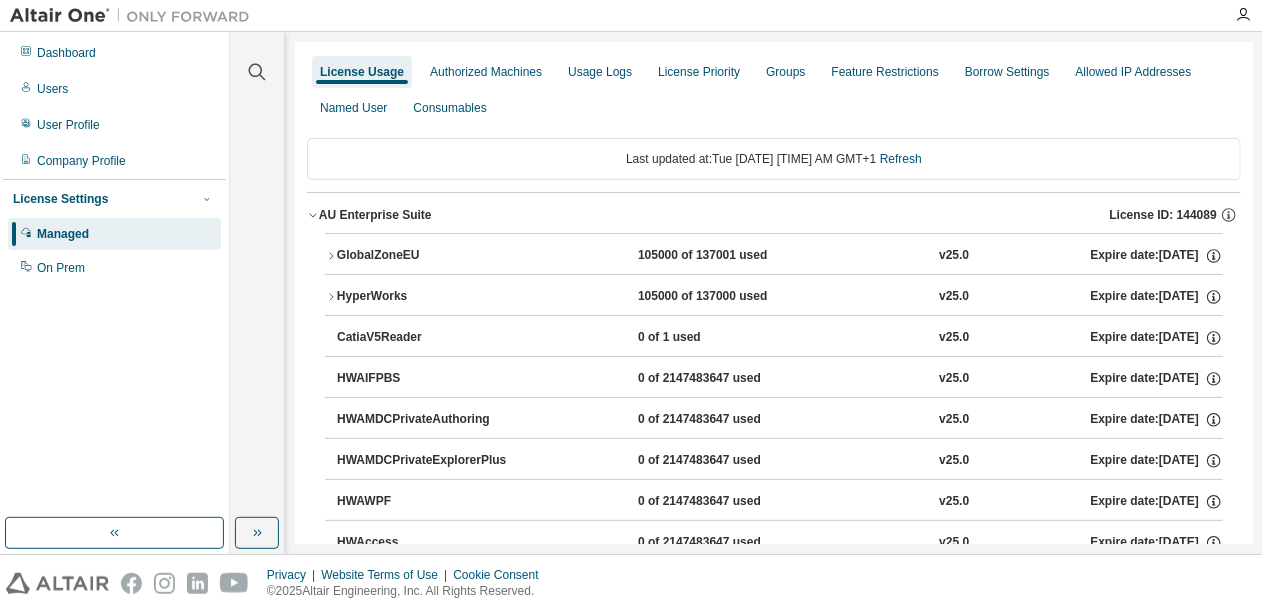 click on "GlobalZoneEU" at bounding box center (427, 256) 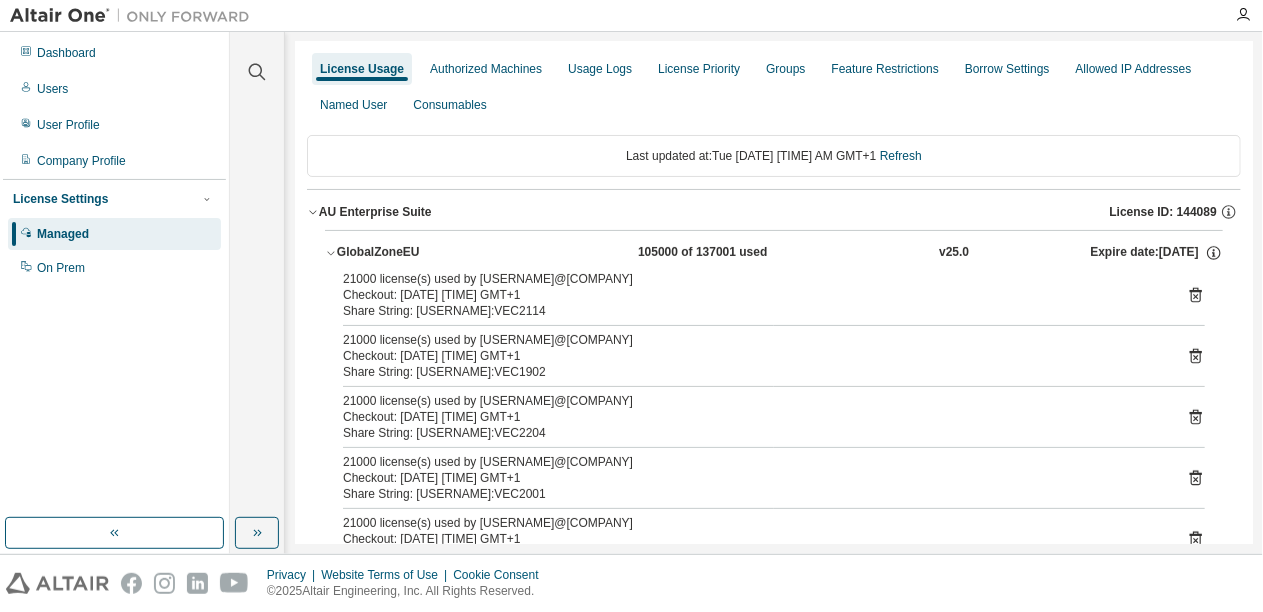 scroll, scrollTop: 0, scrollLeft: 0, axis: both 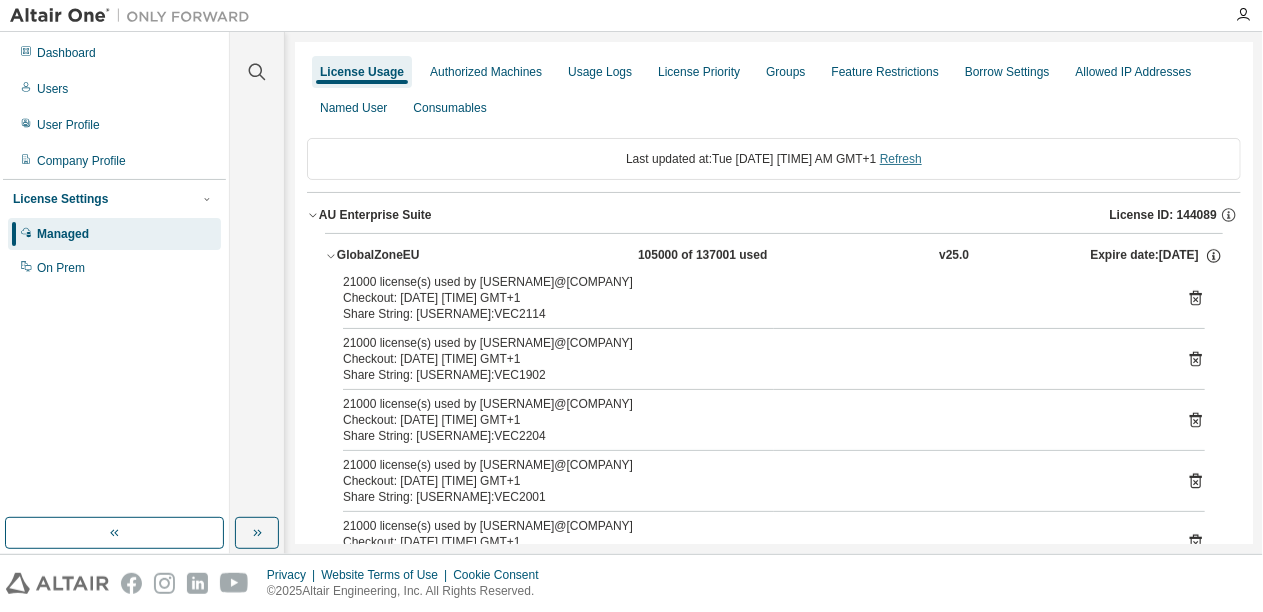 click on "Refresh" at bounding box center (901, 159) 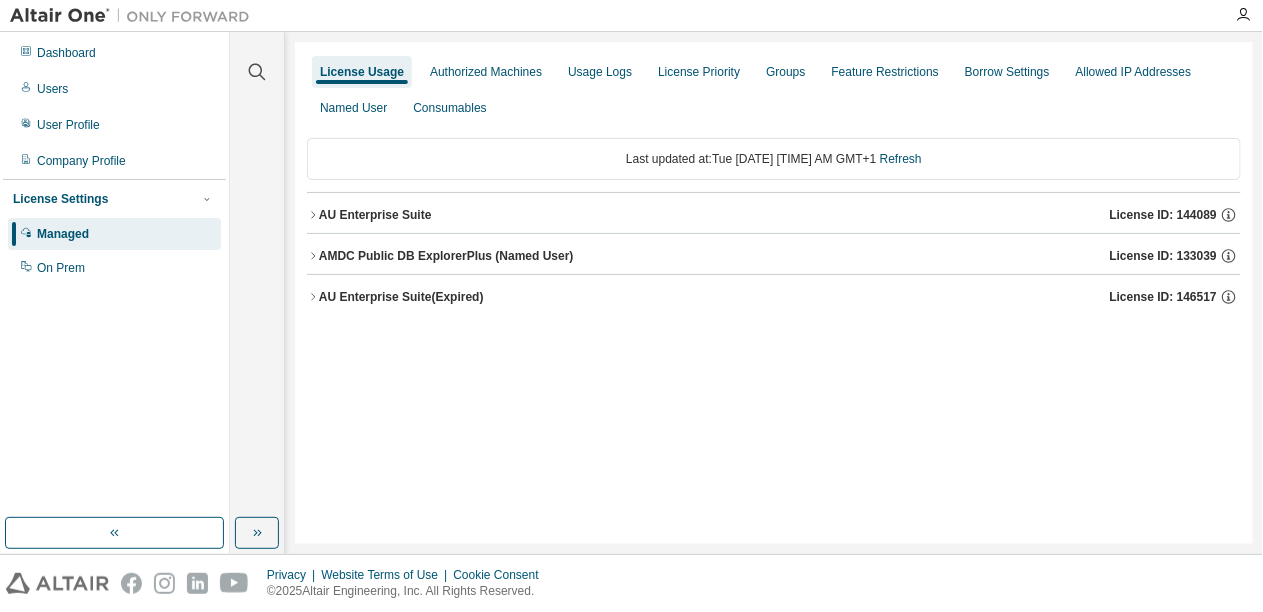 click on "AU Enterprise Suite License ID: [NUMBER]" at bounding box center (774, 215) 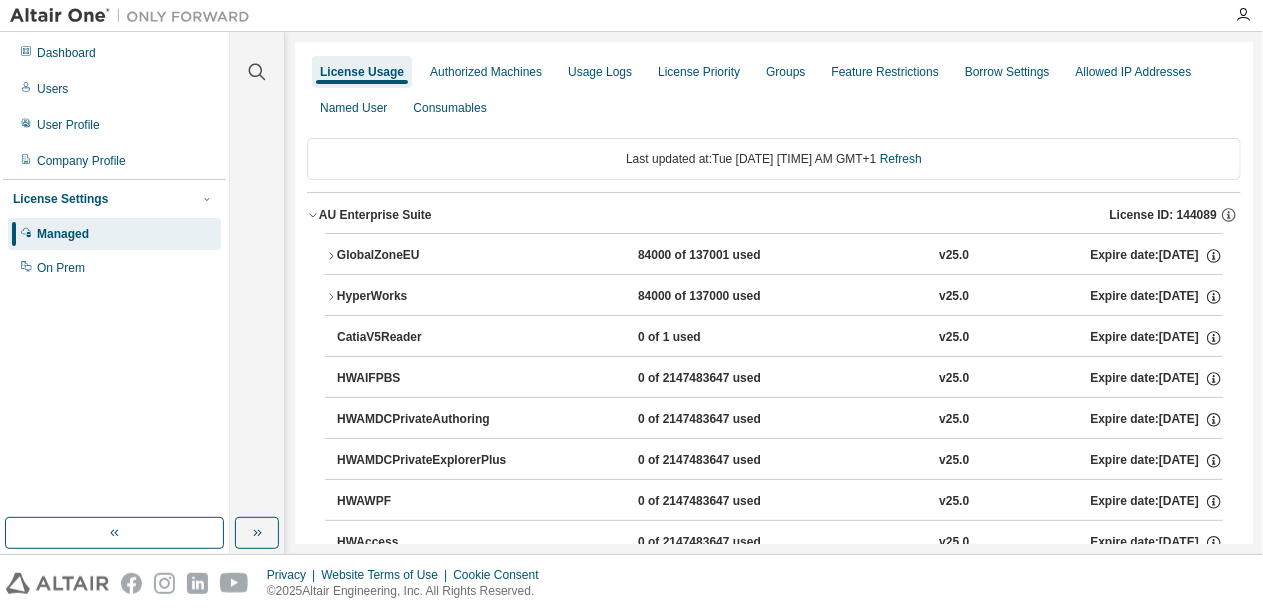 click on "GlobalZoneEU" at bounding box center [427, 256] 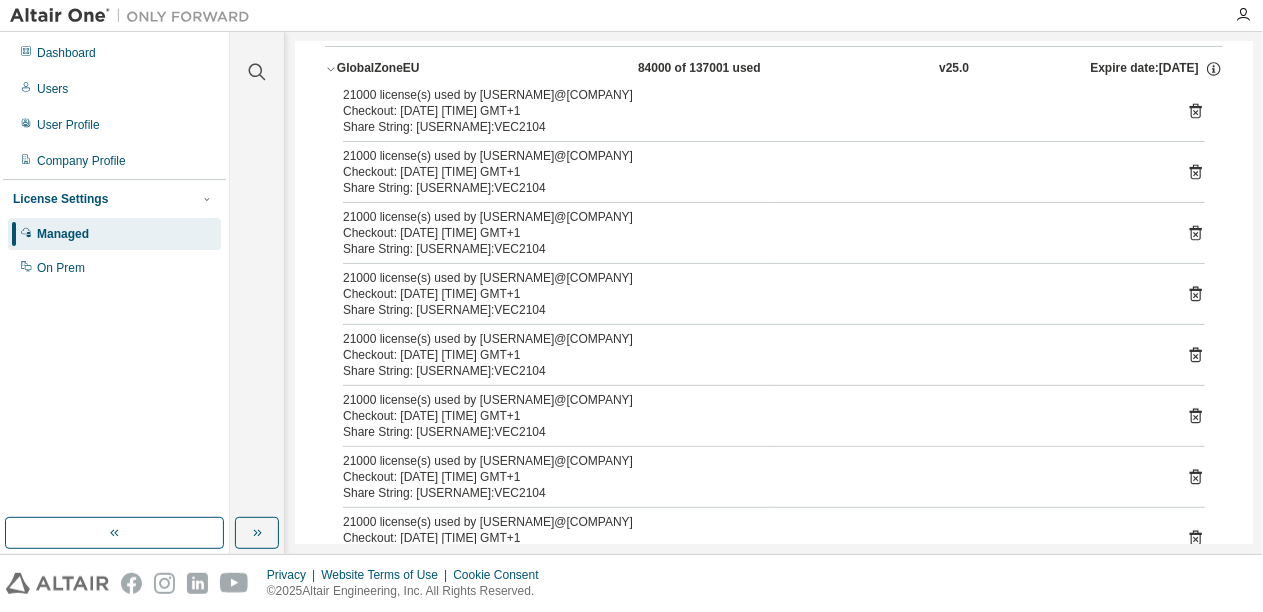 scroll, scrollTop: 188, scrollLeft: 0, axis: vertical 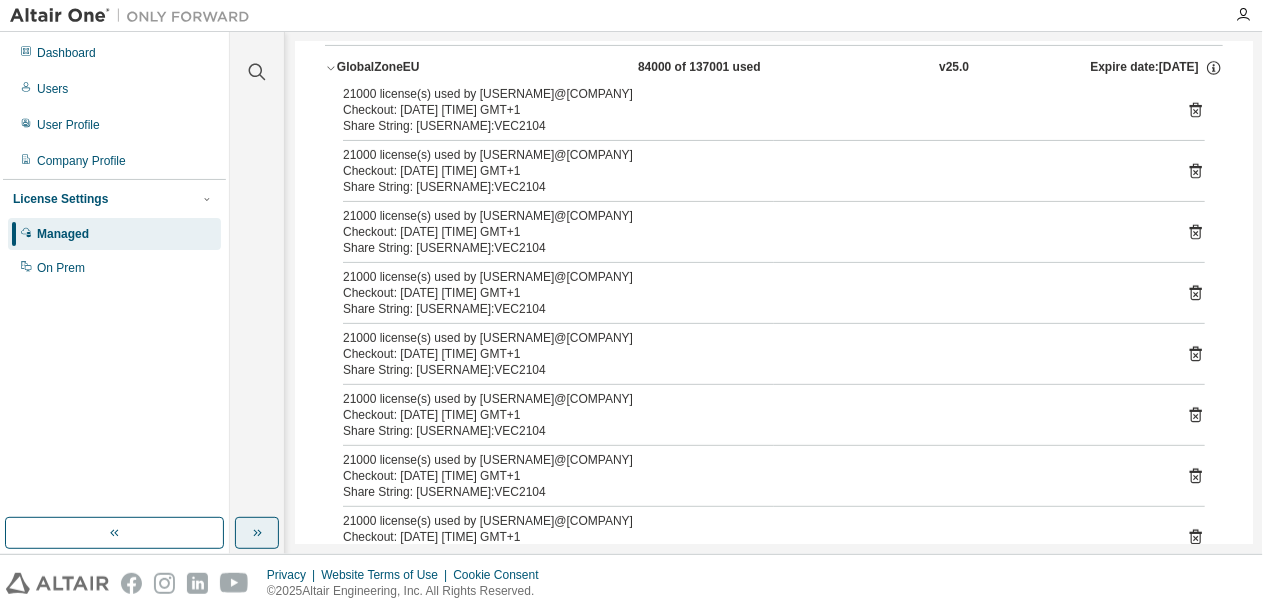 click 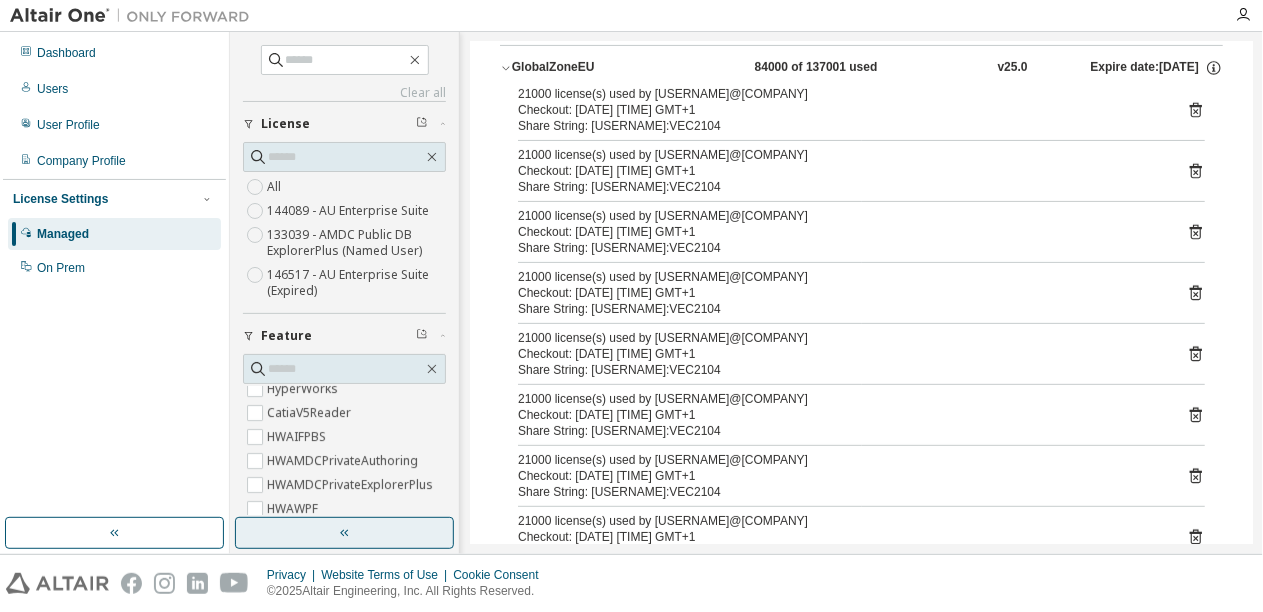 scroll, scrollTop: 0, scrollLeft: 0, axis: both 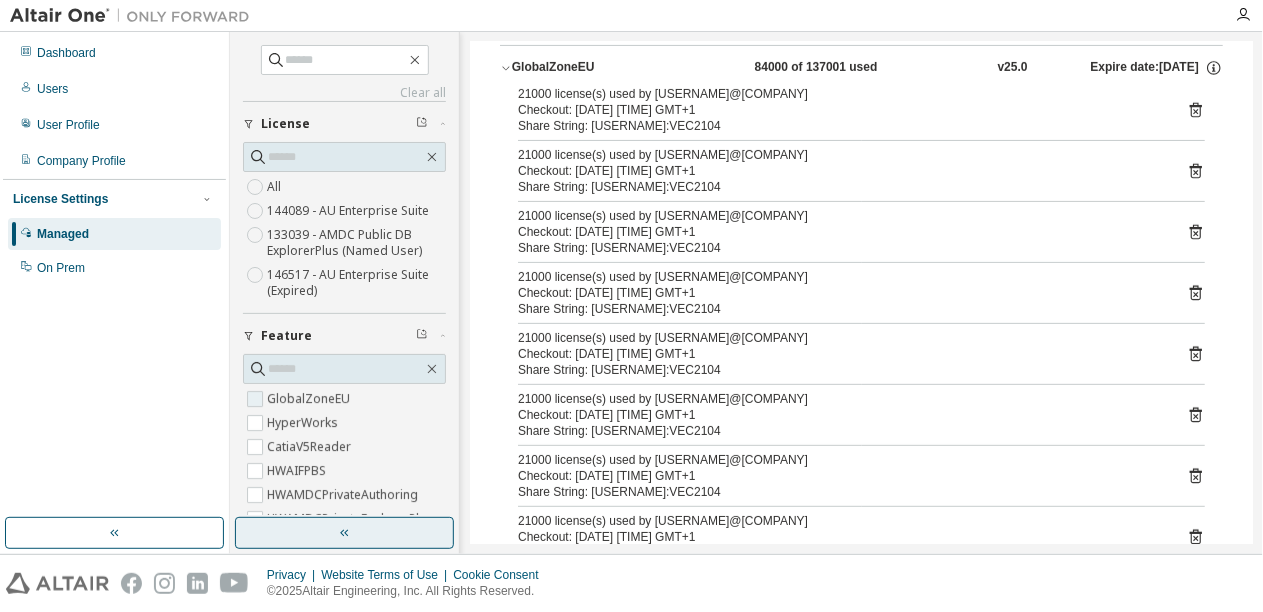 click on "GlobalZoneEU" at bounding box center [310, 399] 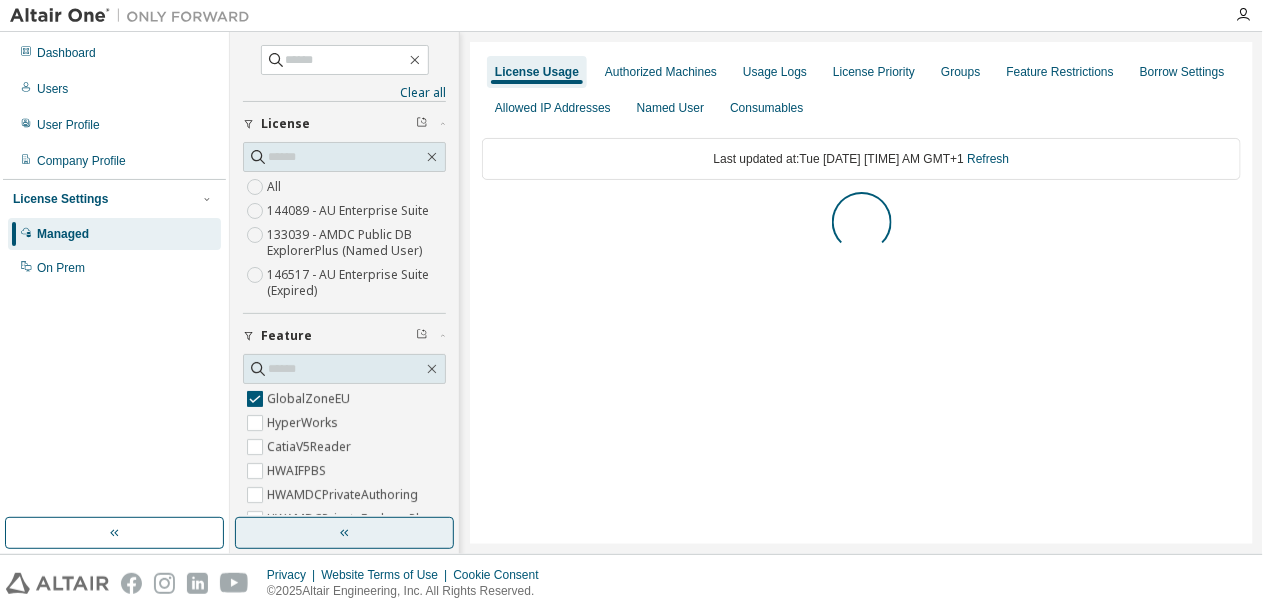 scroll, scrollTop: 1098, scrollLeft: 0, axis: vertical 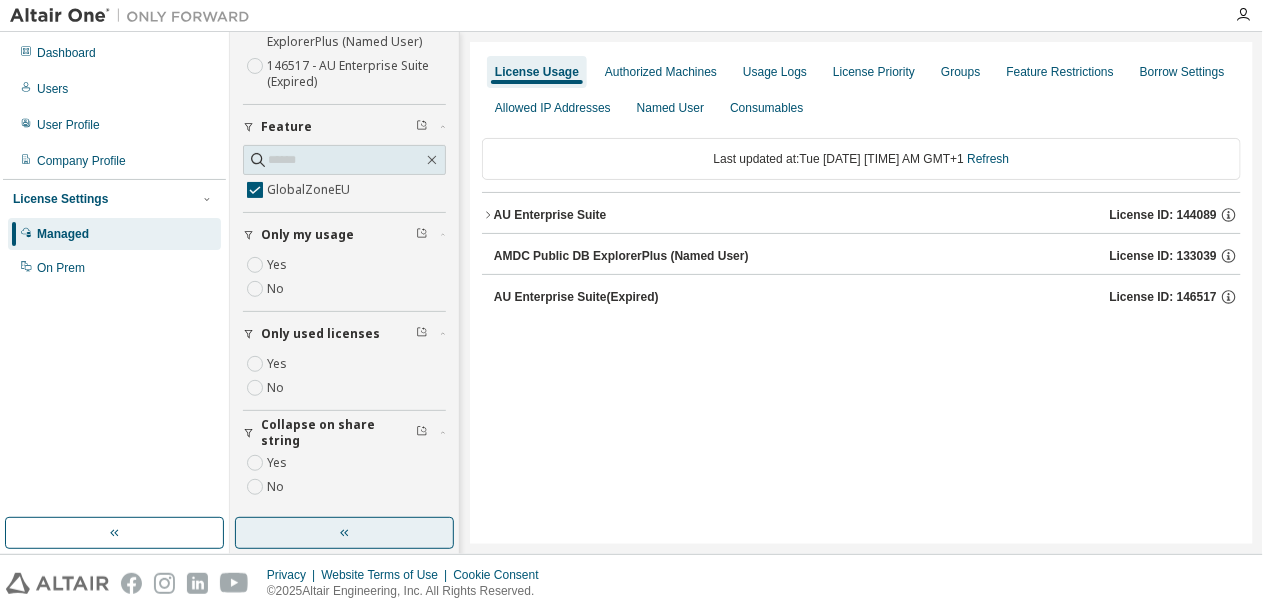 click on "AU Enterprise Suite" at bounding box center [550, 215] 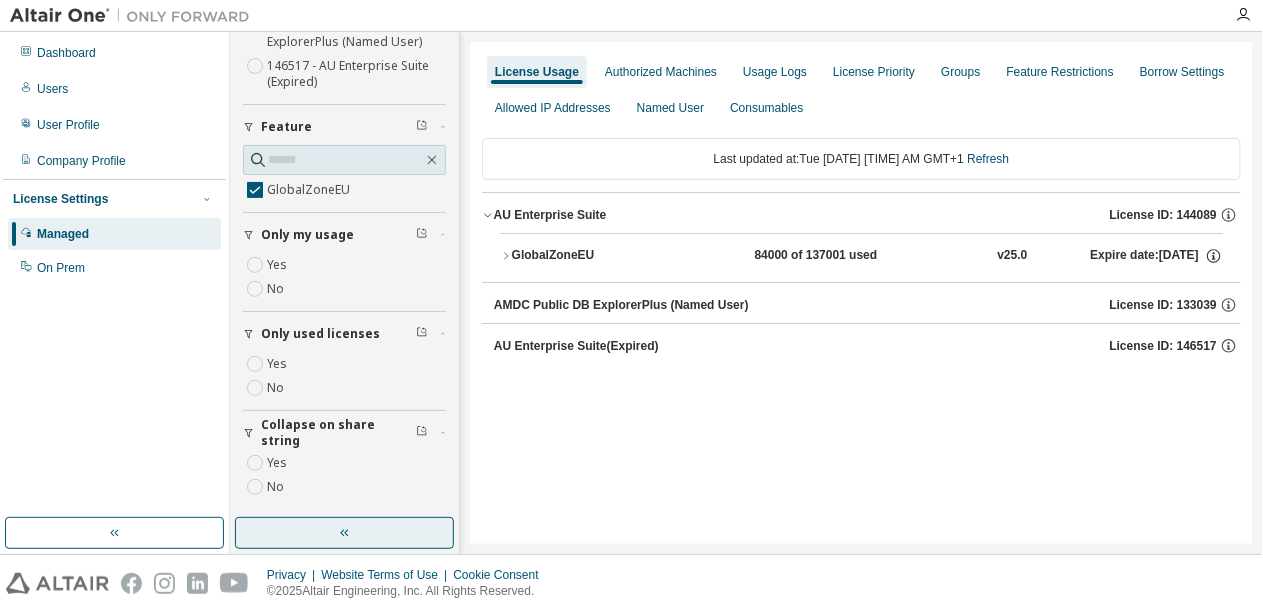 click on "GlobalZoneEU" at bounding box center (602, 256) 